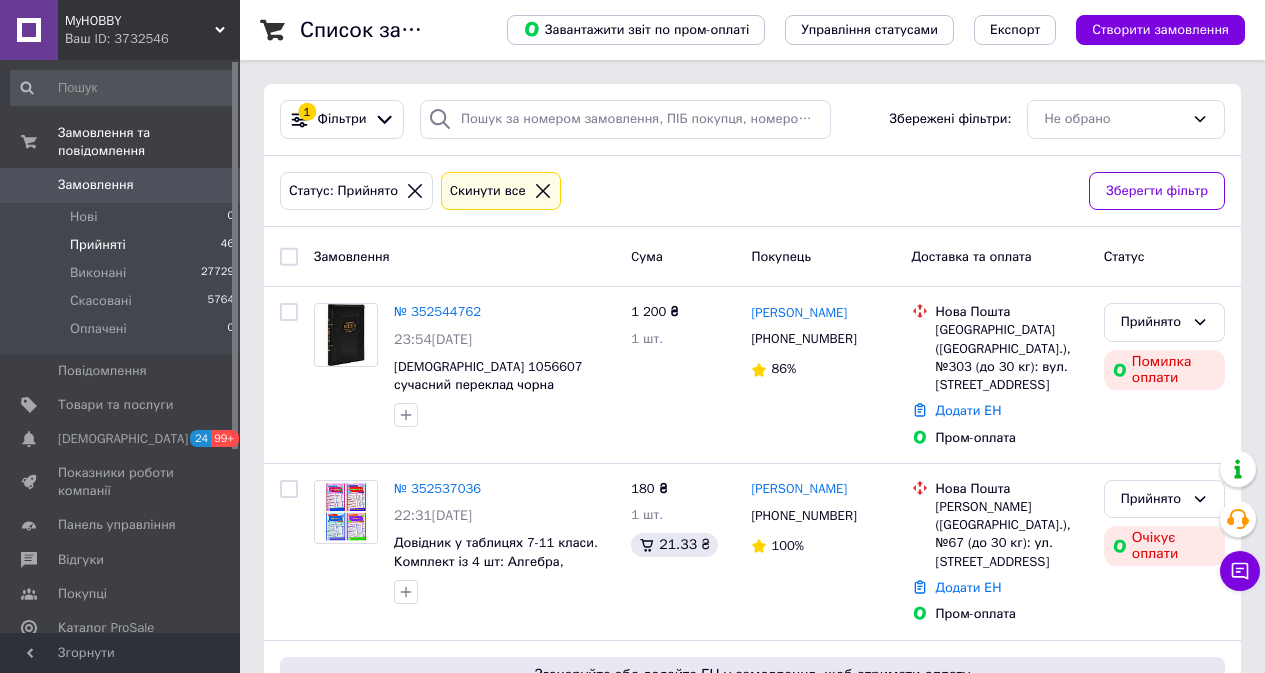 scroll, scrollTop: 0, scrollLeft: 0, axis: both 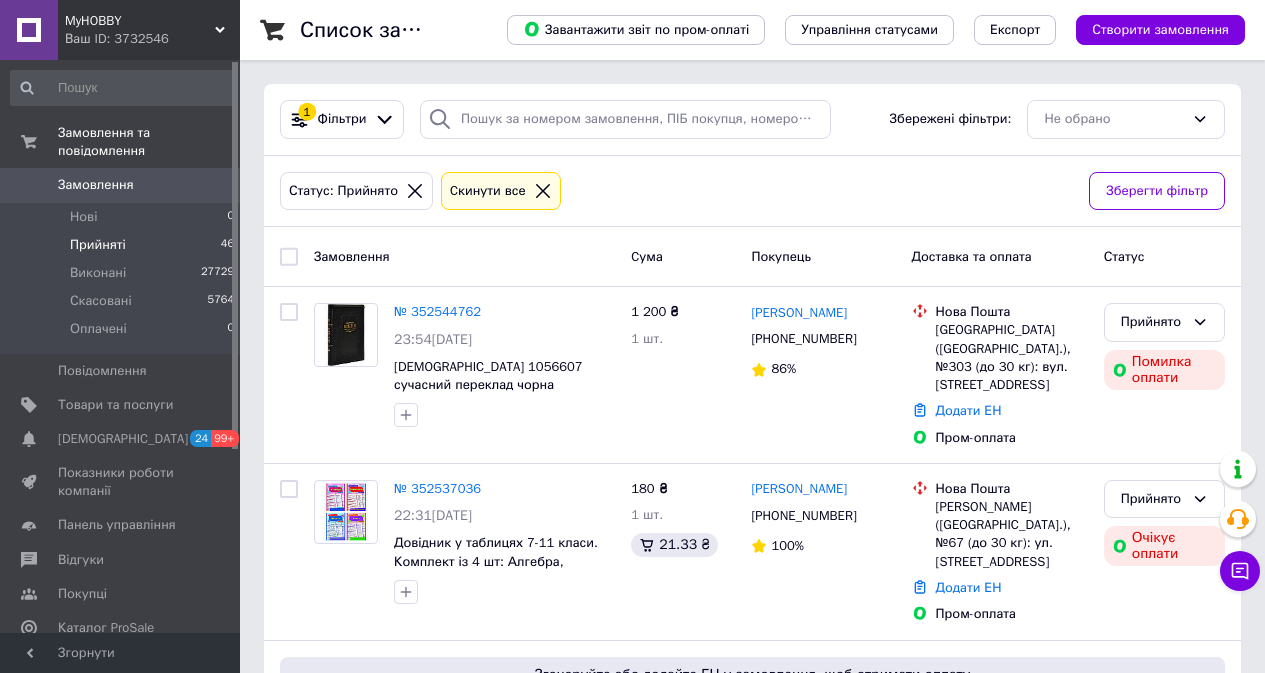 click 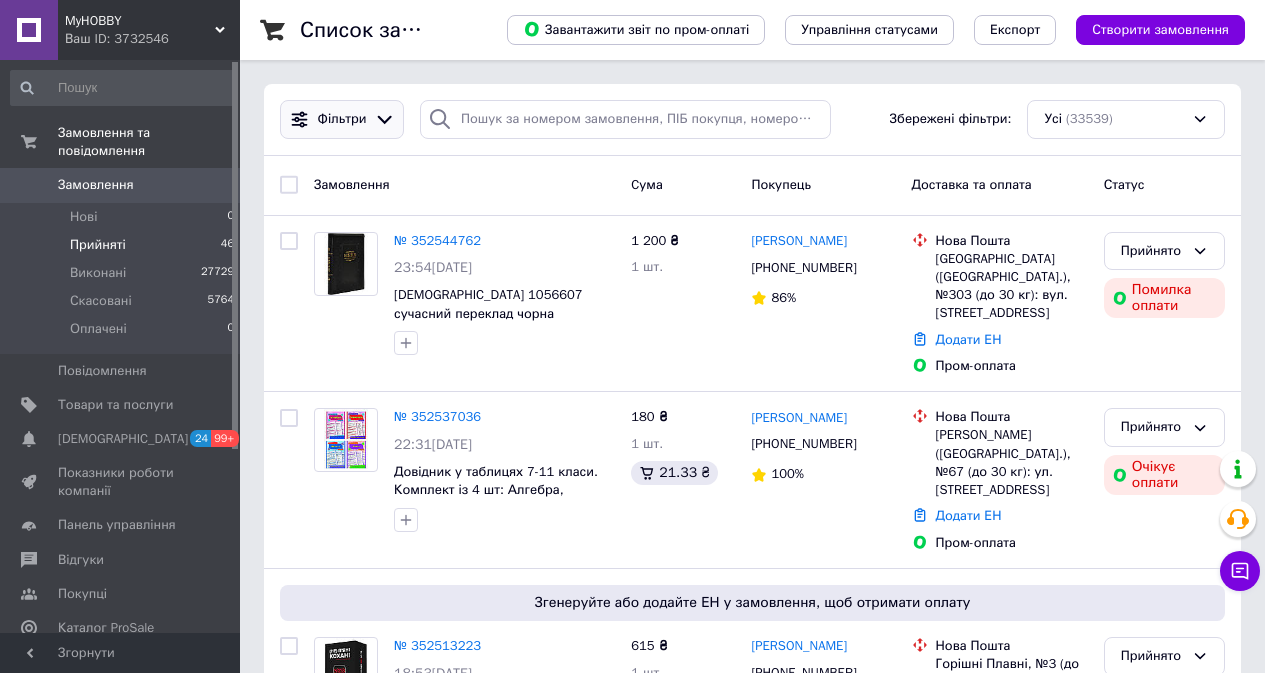 click 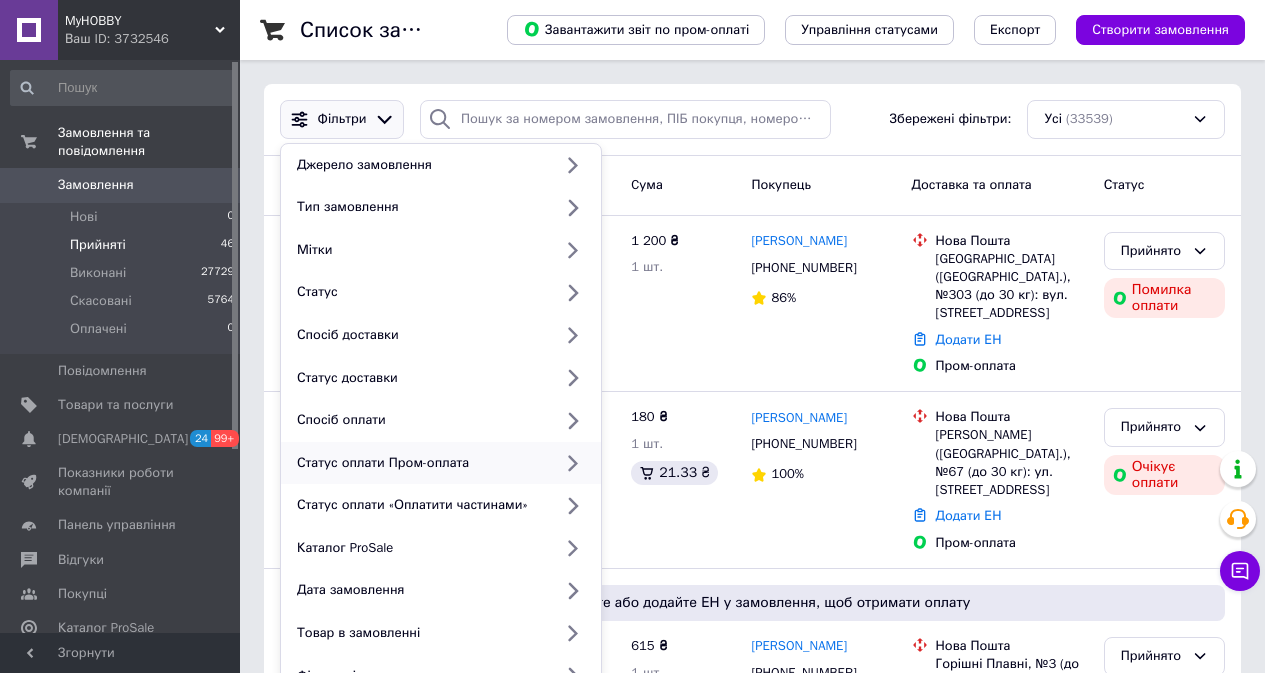 click 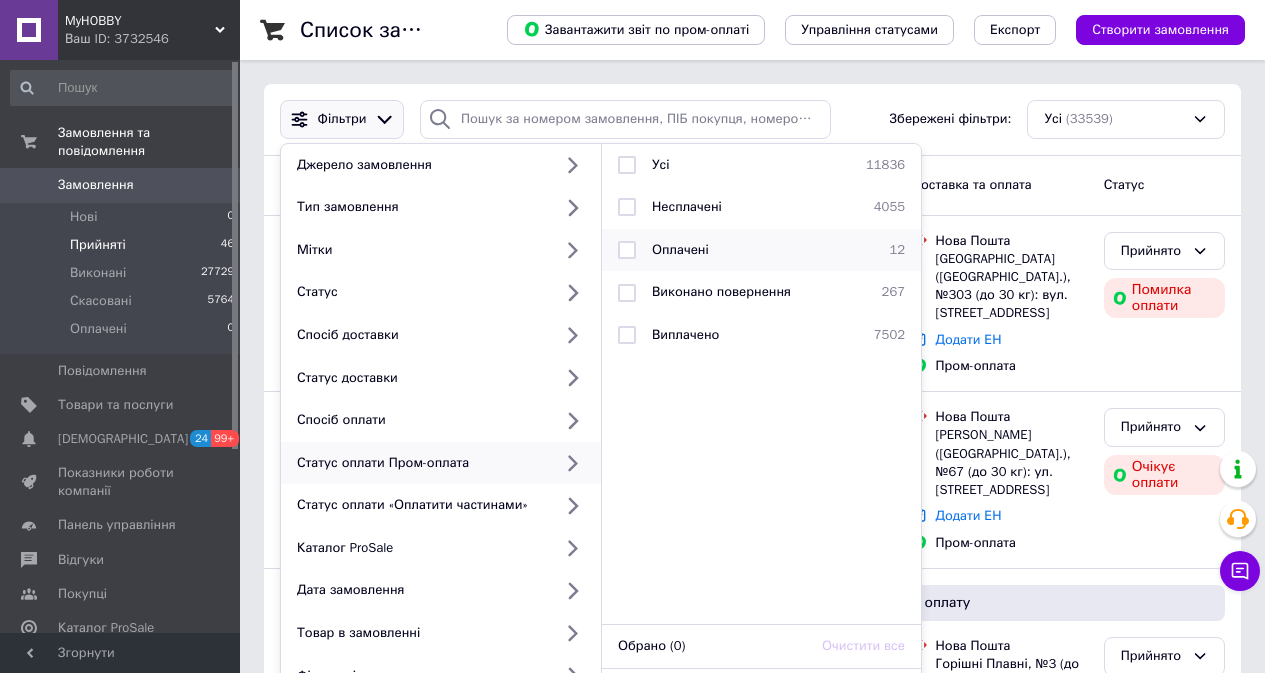 click at bounding box center (627, 250) 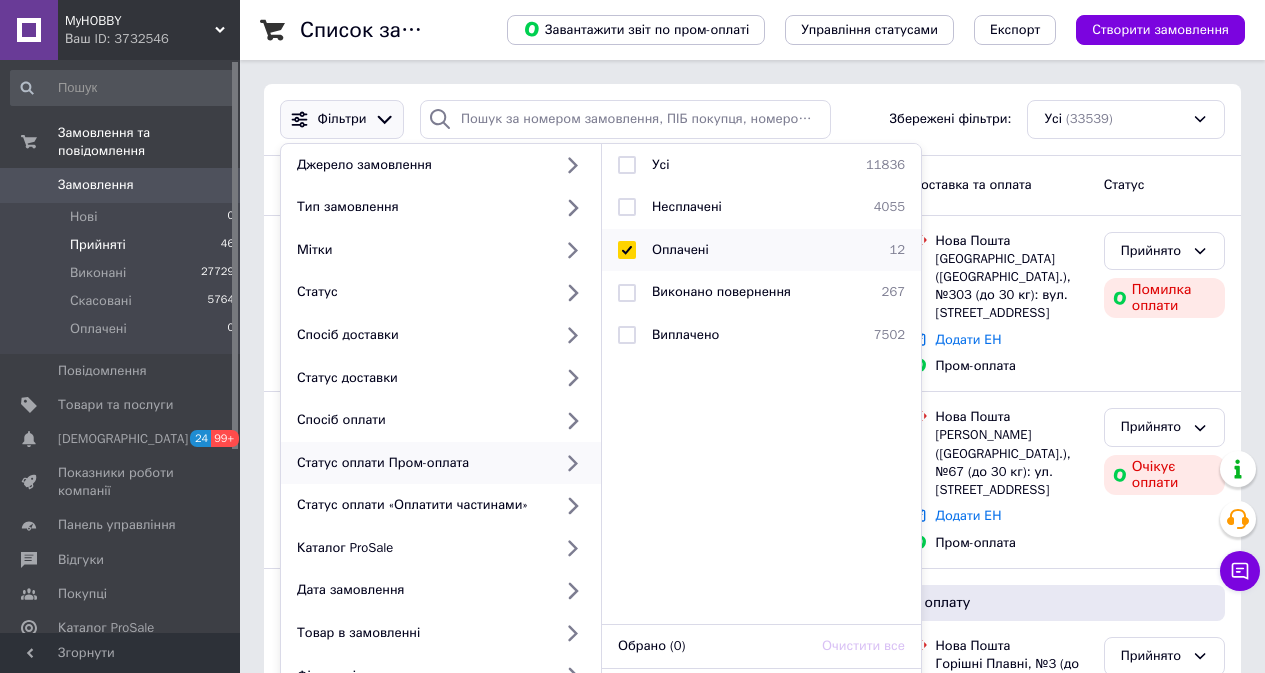 checkbox on "true" 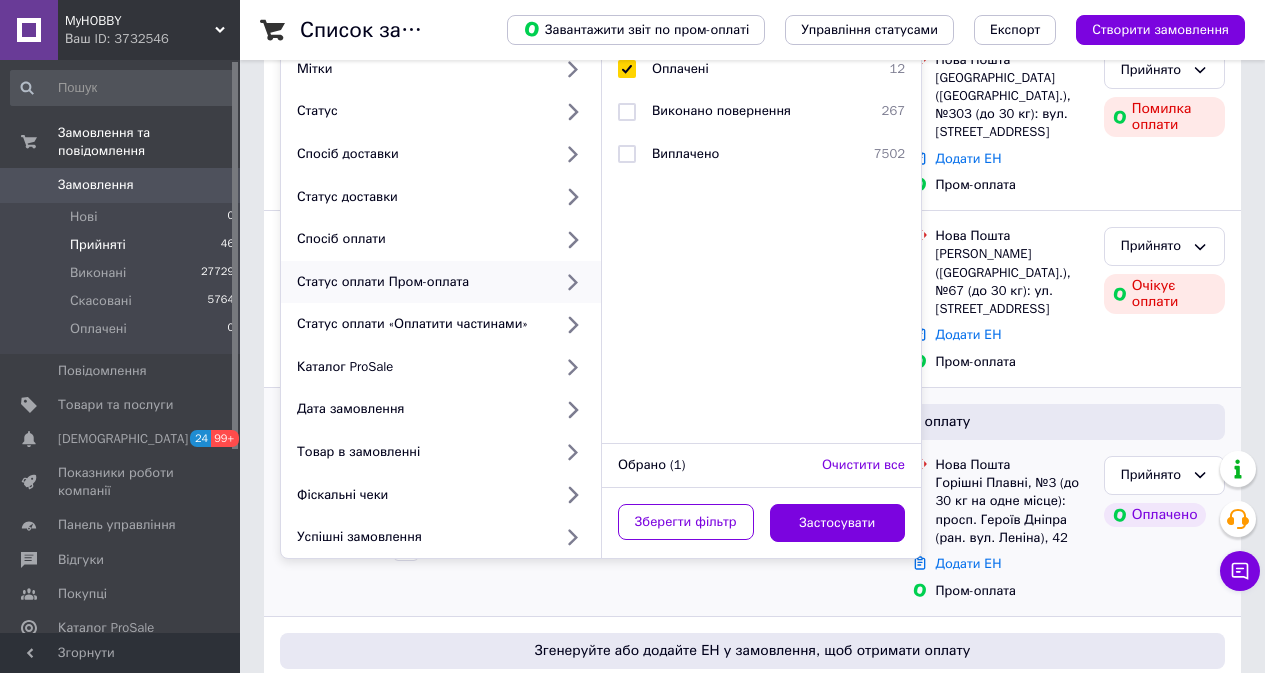scroll, scrollTop: 200, scrollLeft: 0, axis: vertical 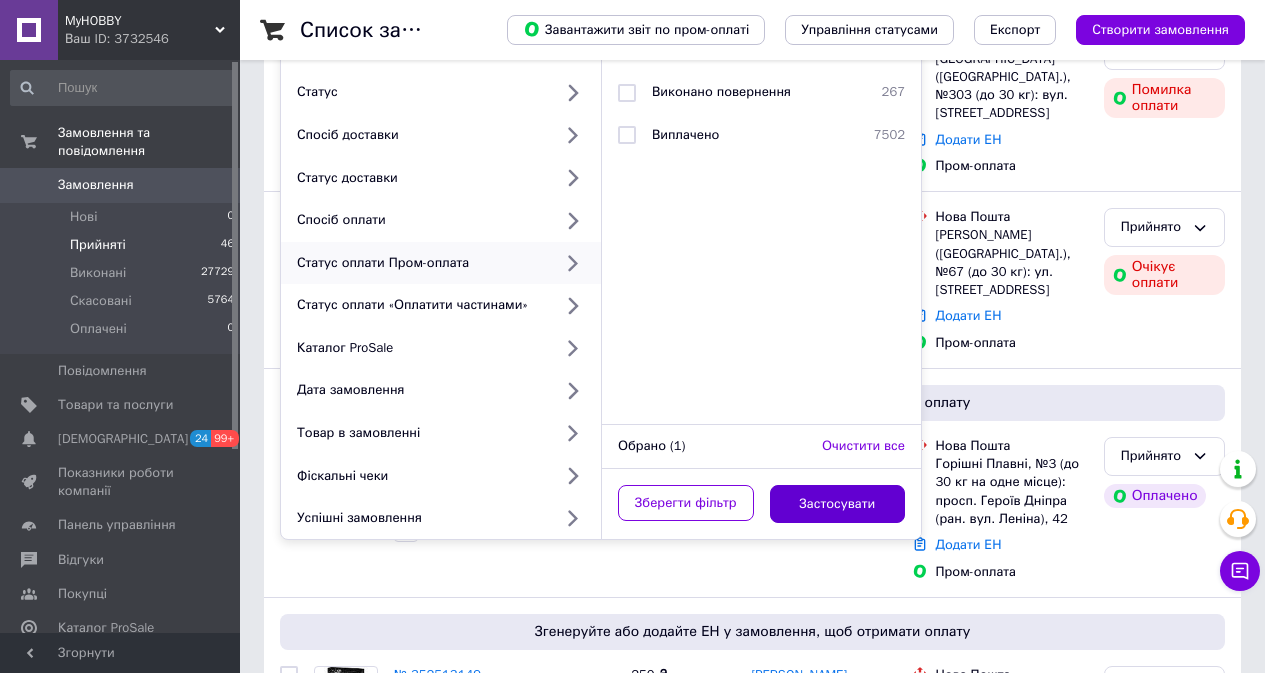 click on "Застосувати" at bounding box center [838, 504] 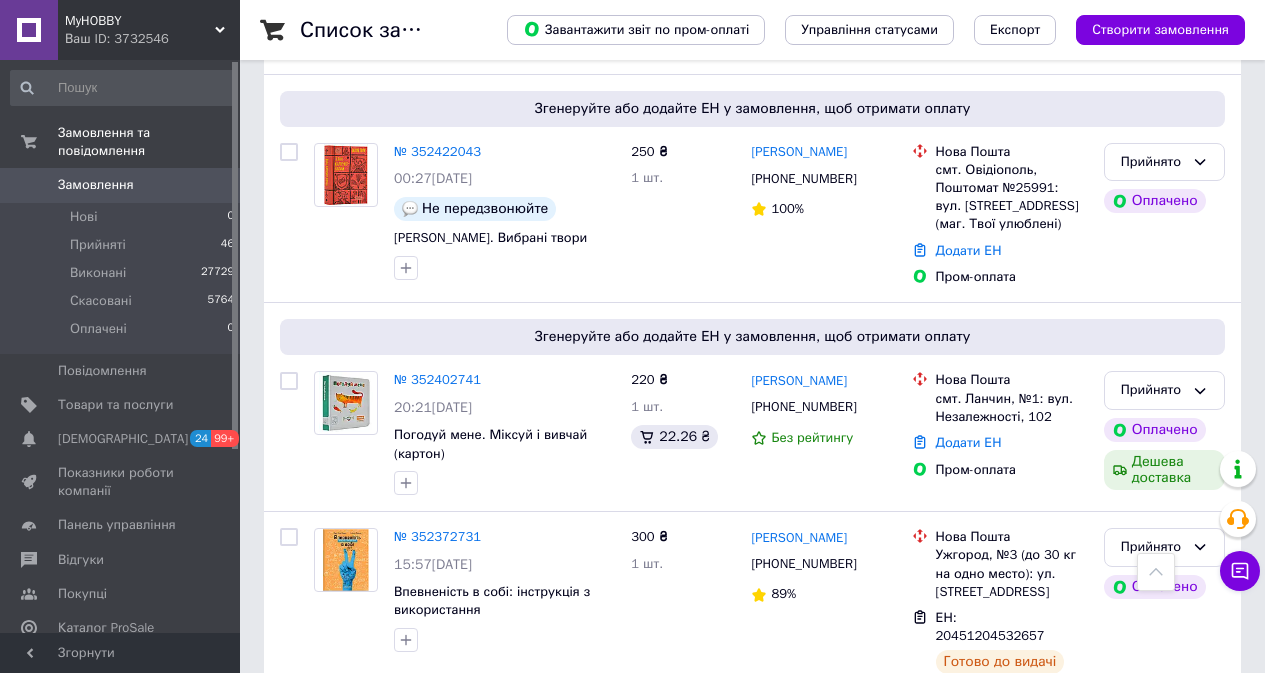 scroll, scrollTop: 1100, scrollLeft: 0, axis: vertical 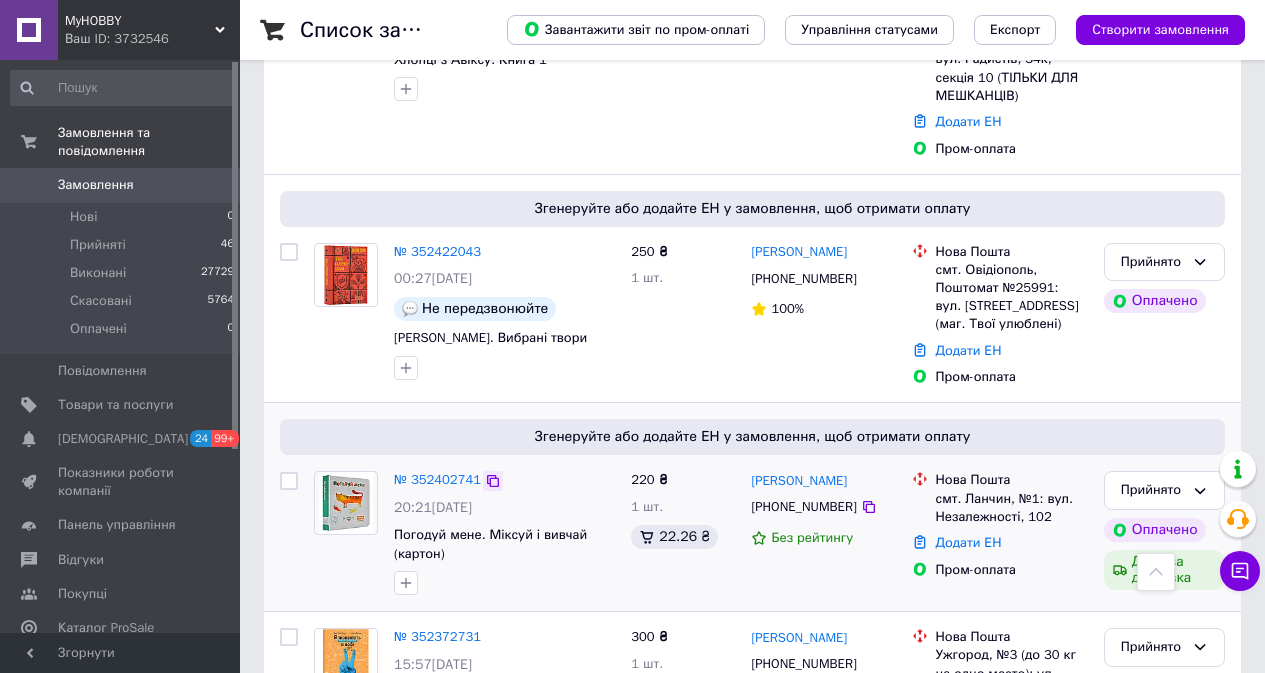 click 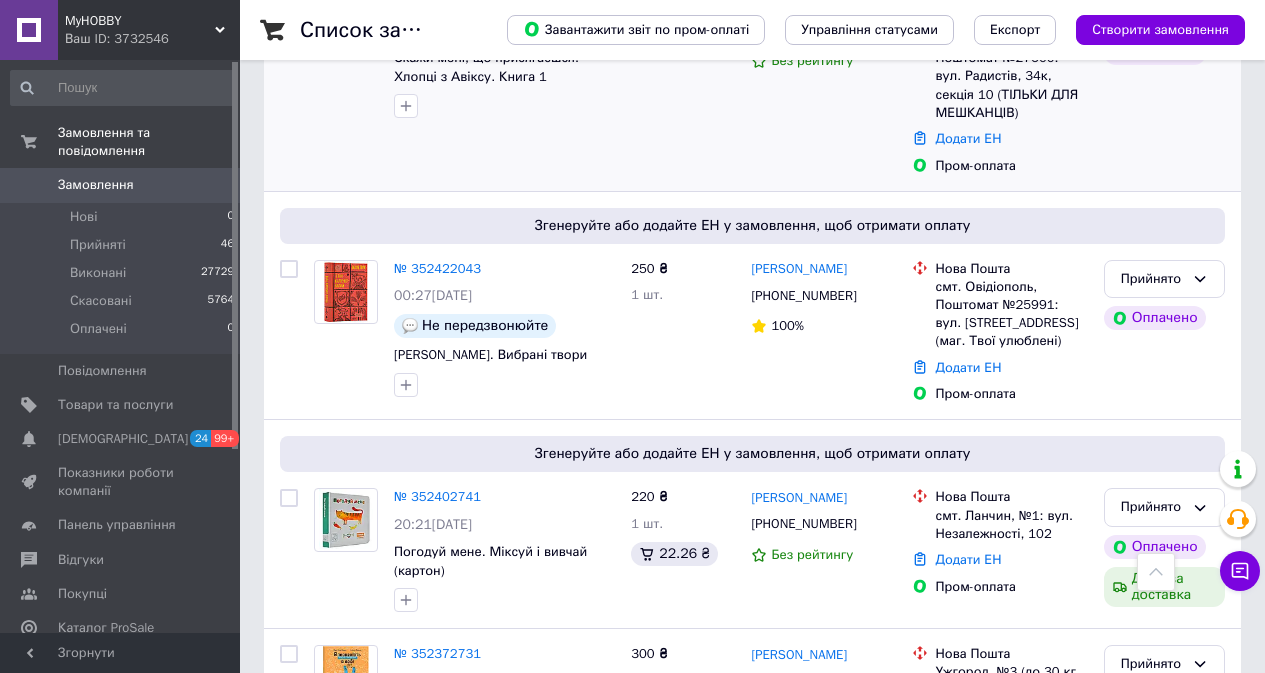 scroll, scrollTop: 1100, scrollLeft: 0, axis: vertical 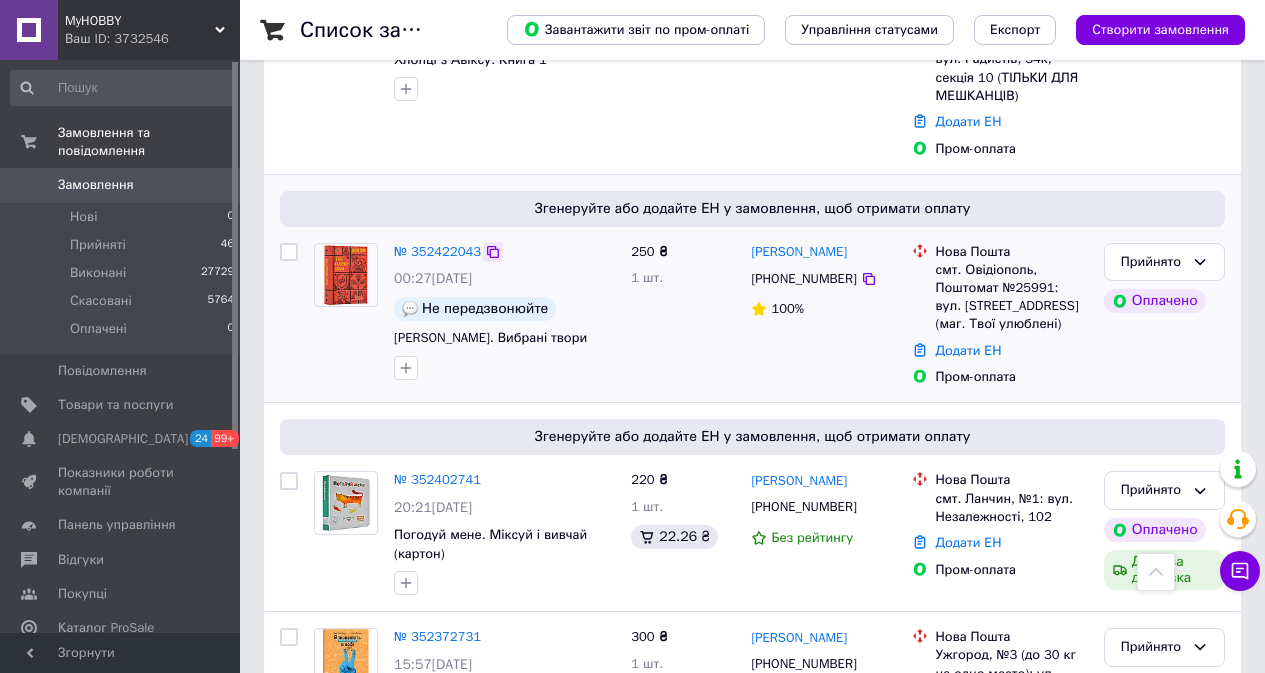 click 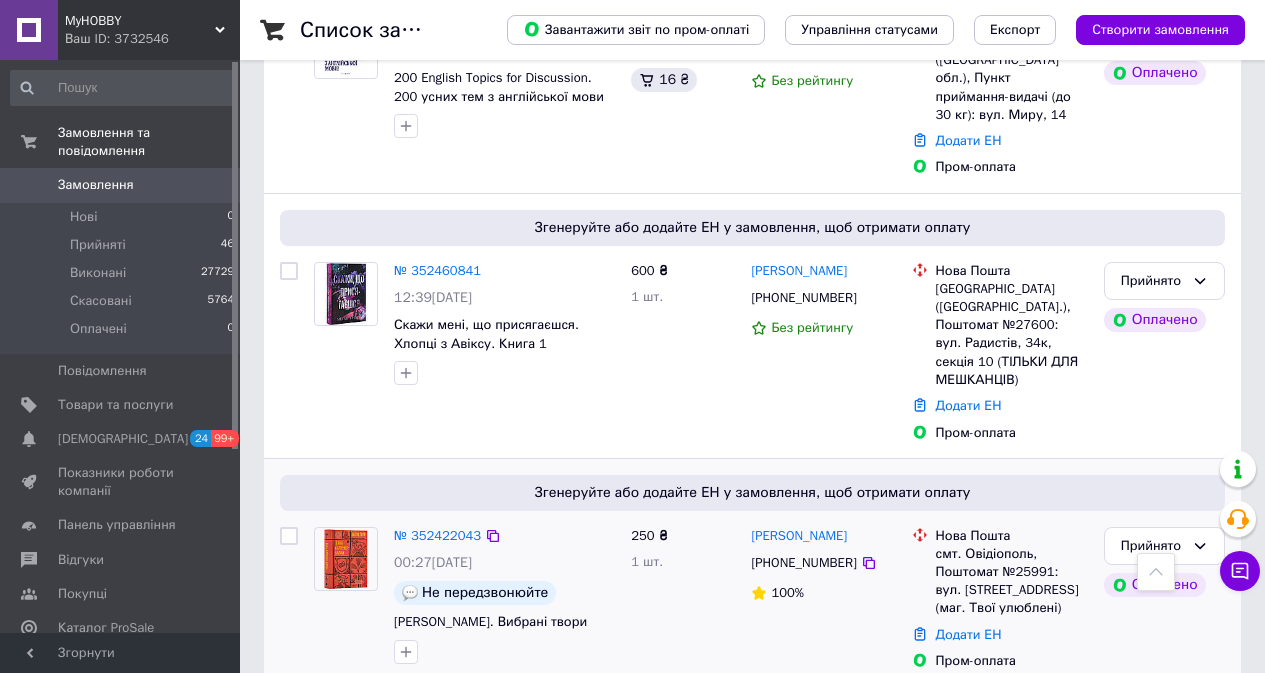 scroll, scrollTop: 800, scrollLeft: 0, axis: vertical 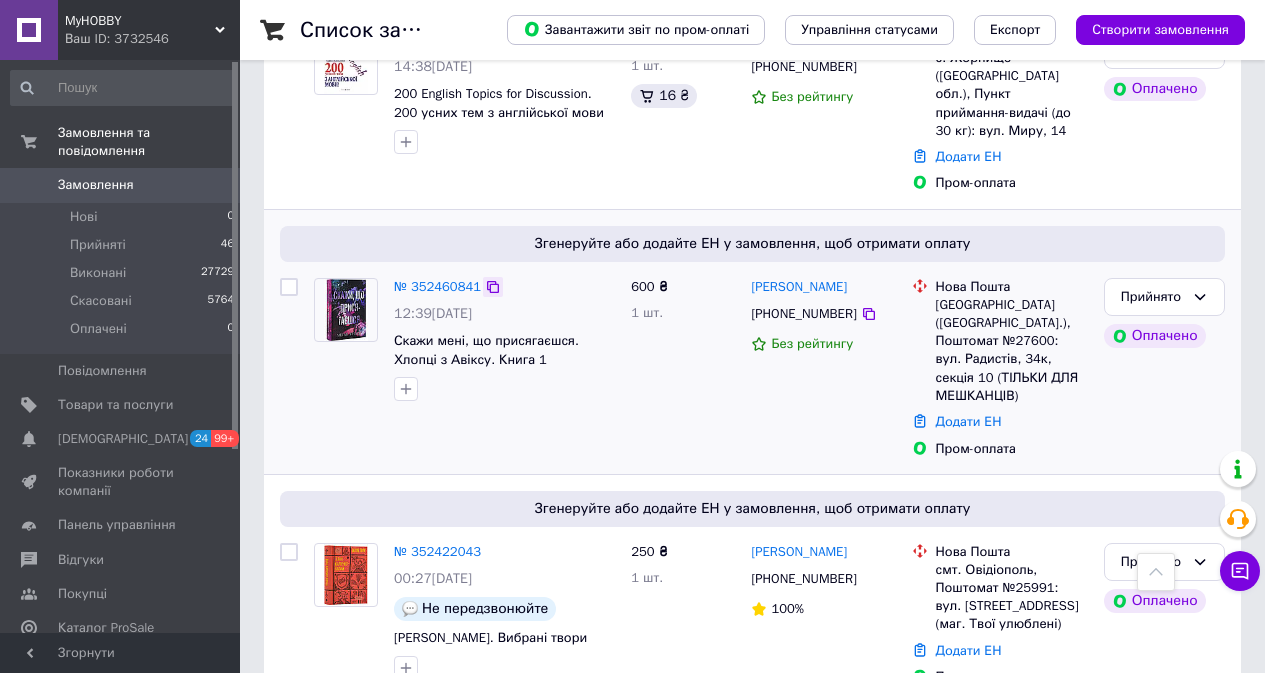 click 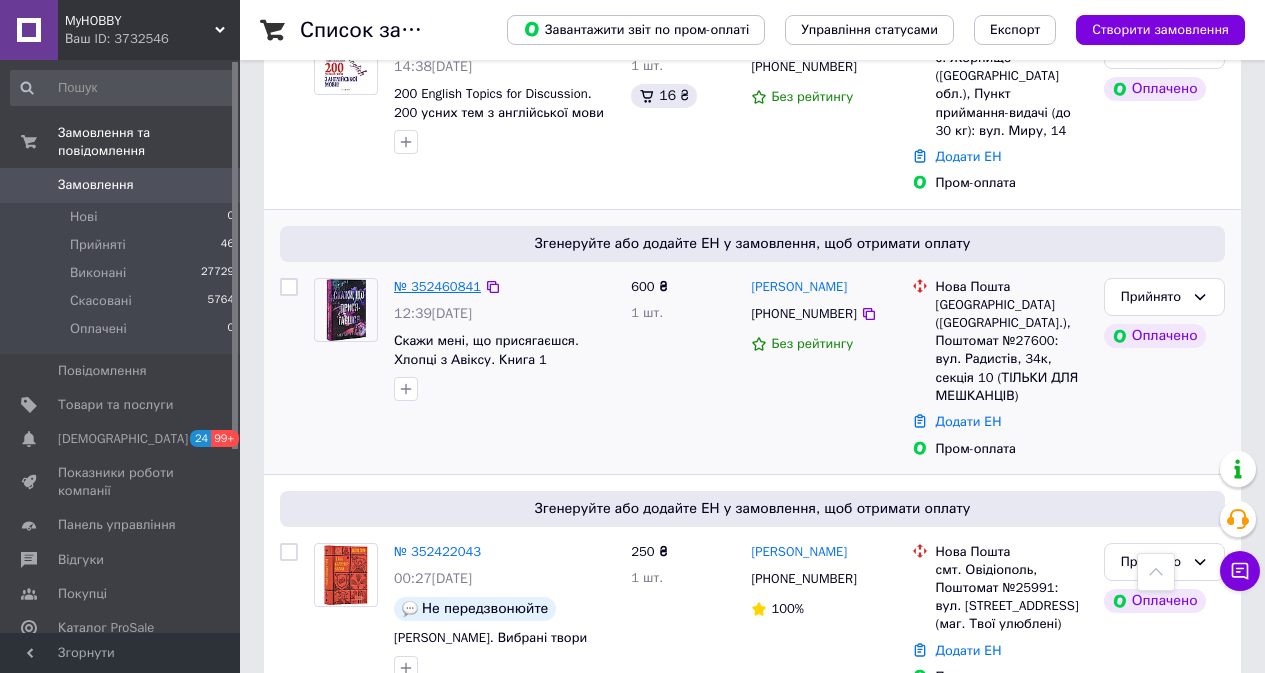 click on "№ 352460841" at bounding box center (437, 286) 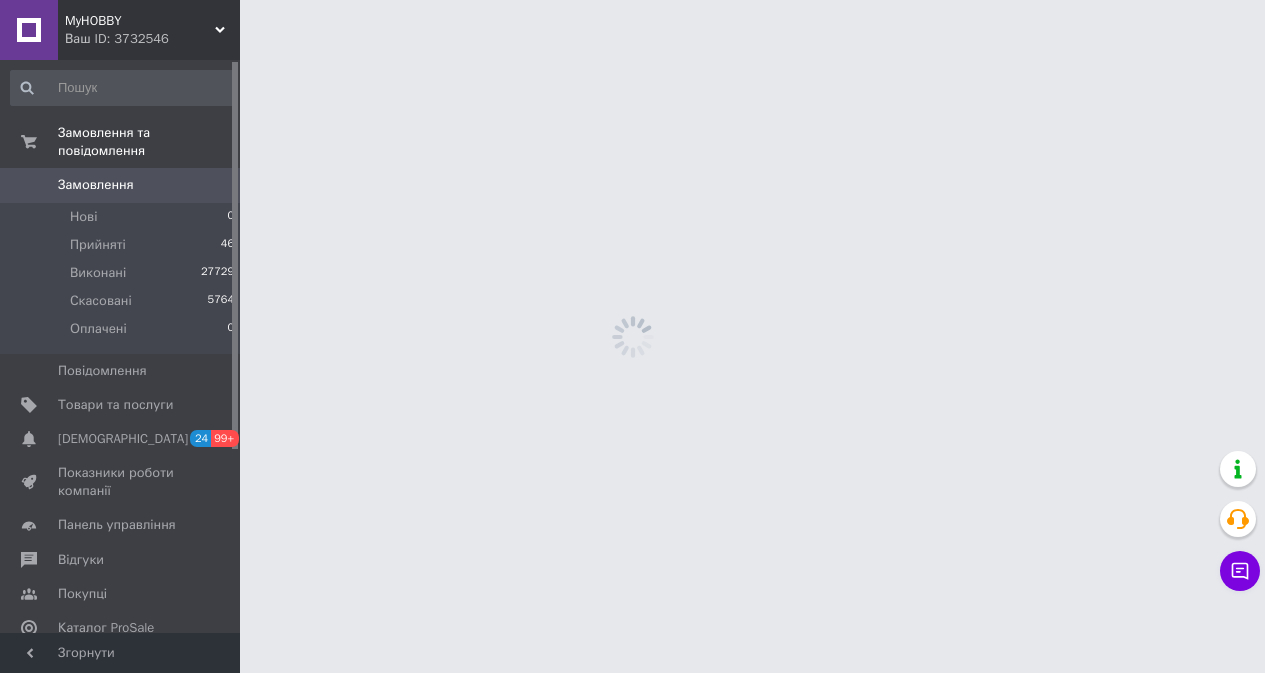 scroll, scrollTop: 0, scrollLeft: 0, axis: both 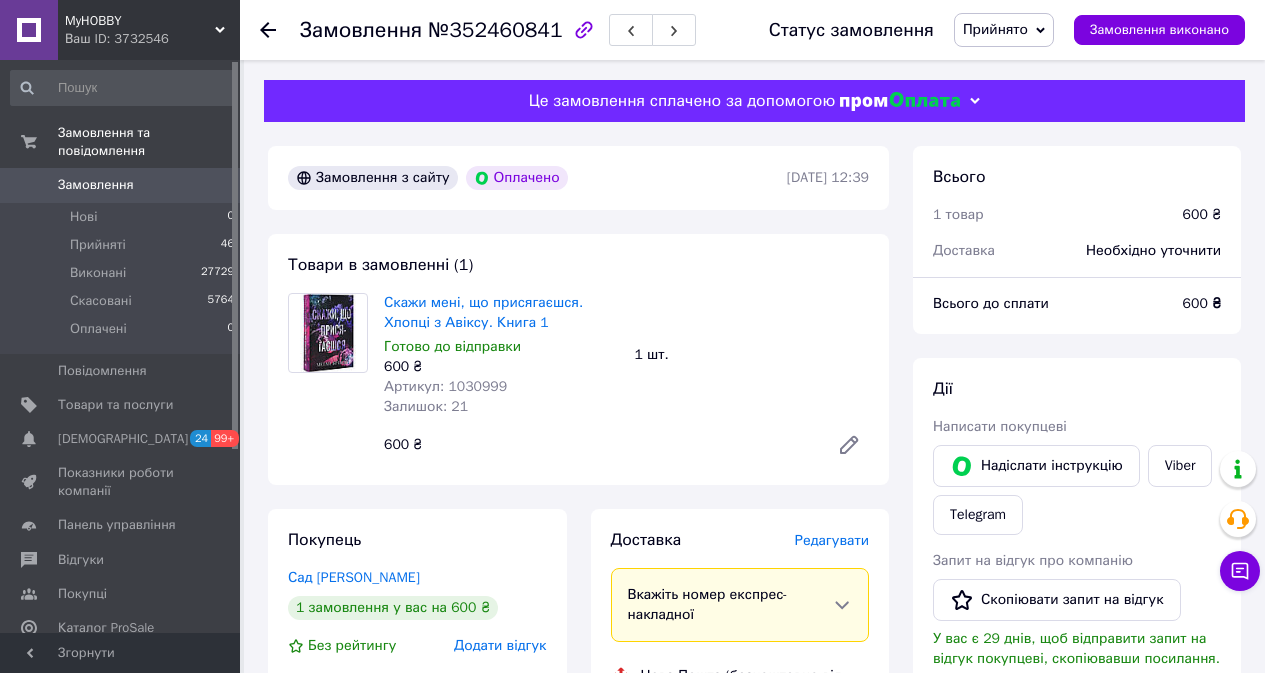 click on "Артикул: 1030999" at bounding box center (445, 386) 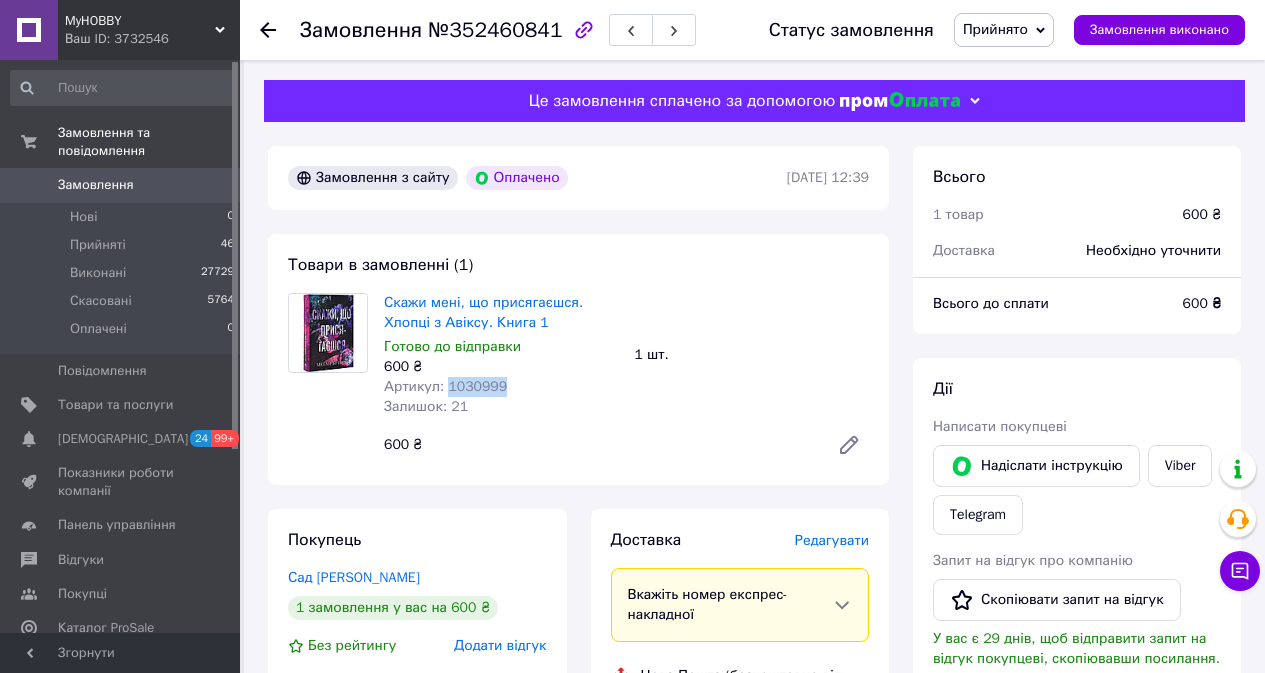 click on "Артикул: 1030999" at bounding box center [445, 386] 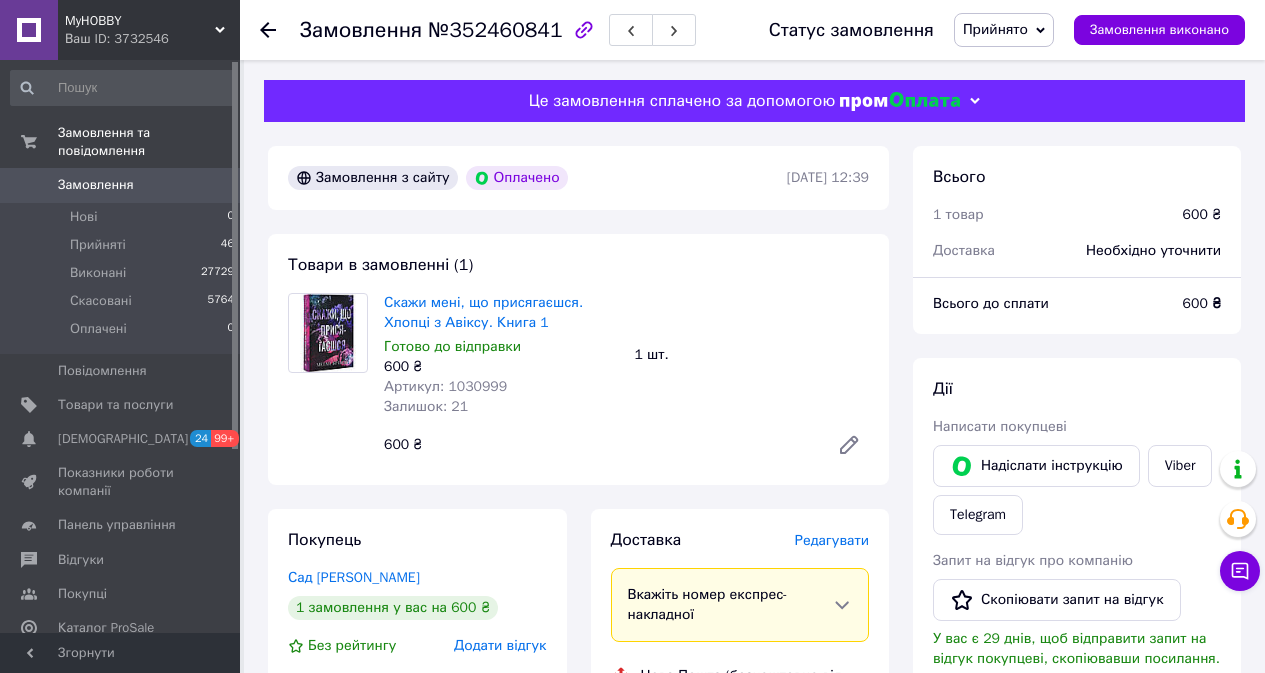 click 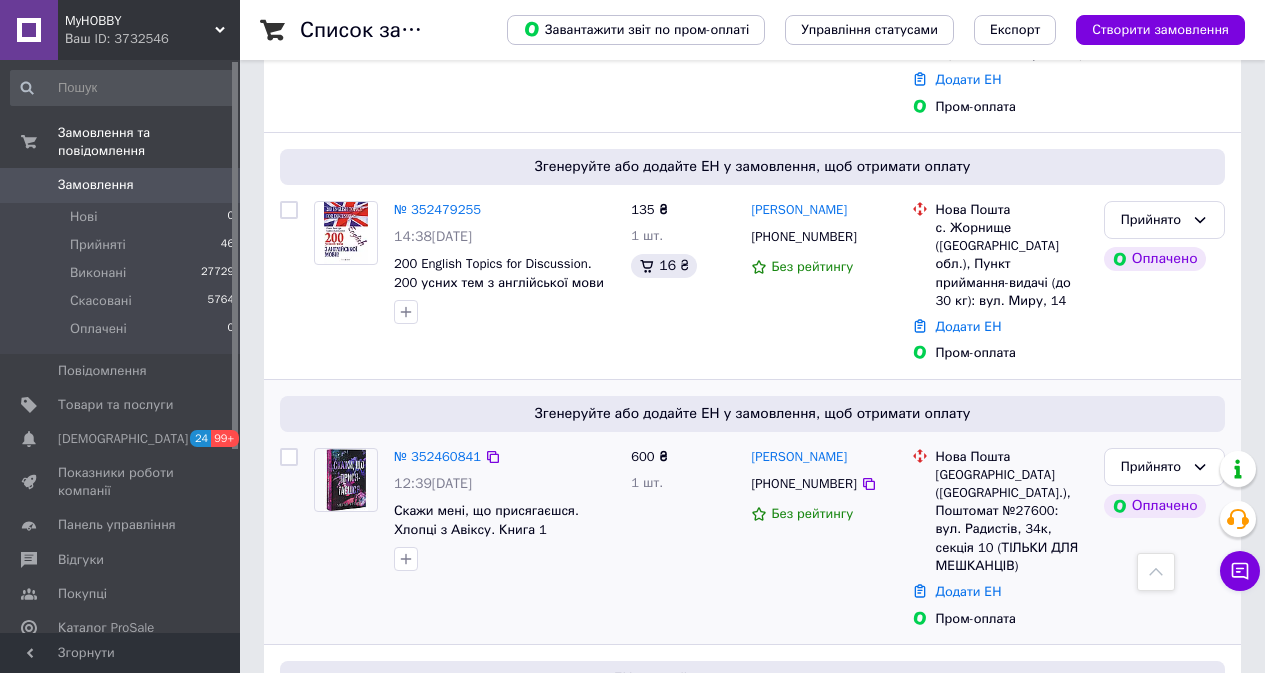 scroll, scrollTop: 600, scrollLeft: 0, axis: vertical 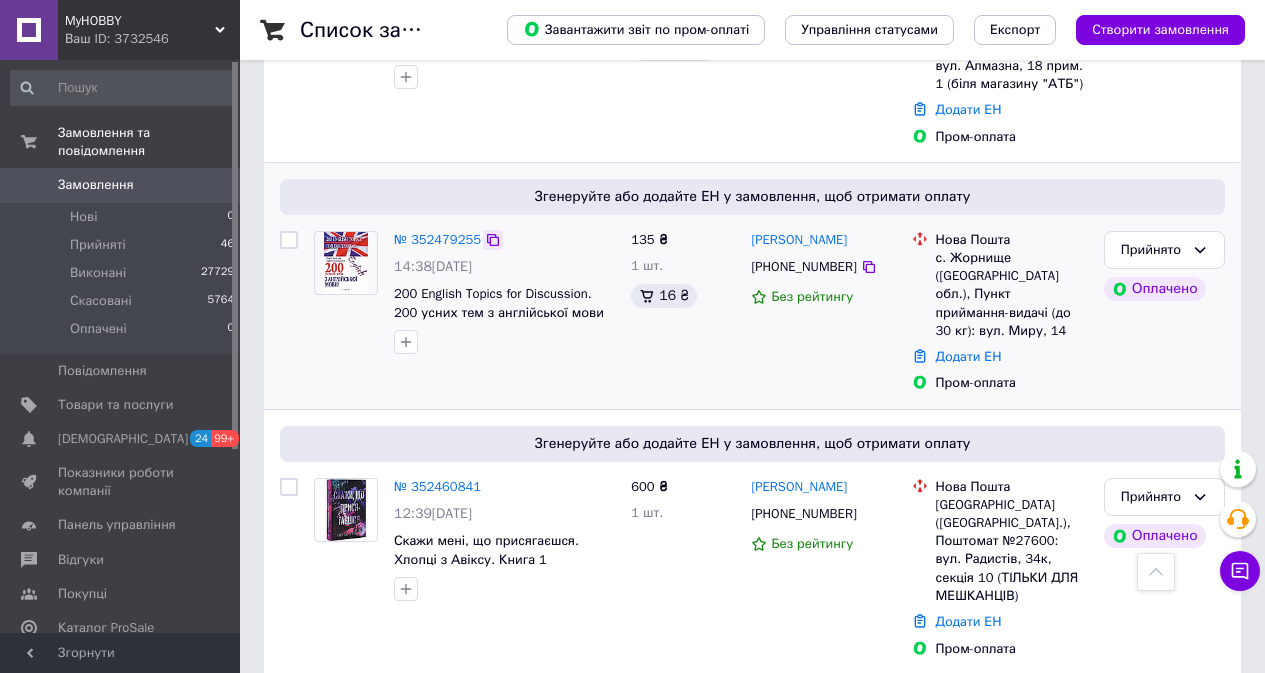 click 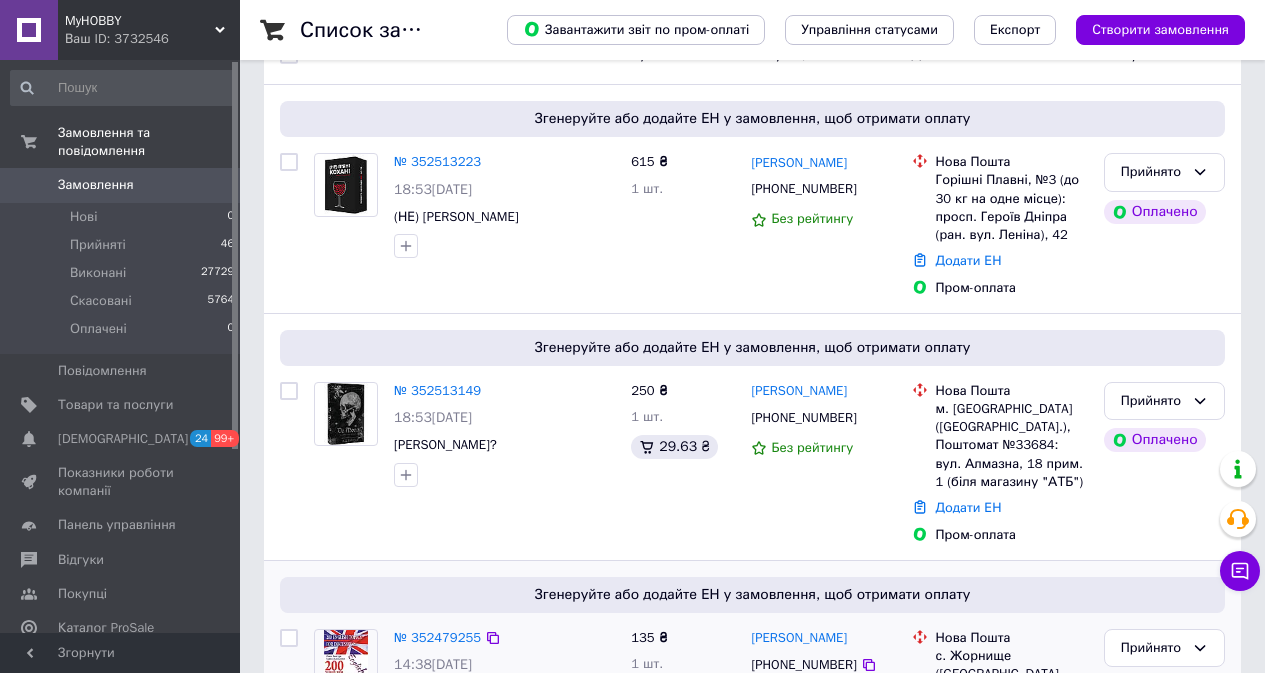 scroll, scrollTop: 200, scrollLeft: 0, axis: vertical 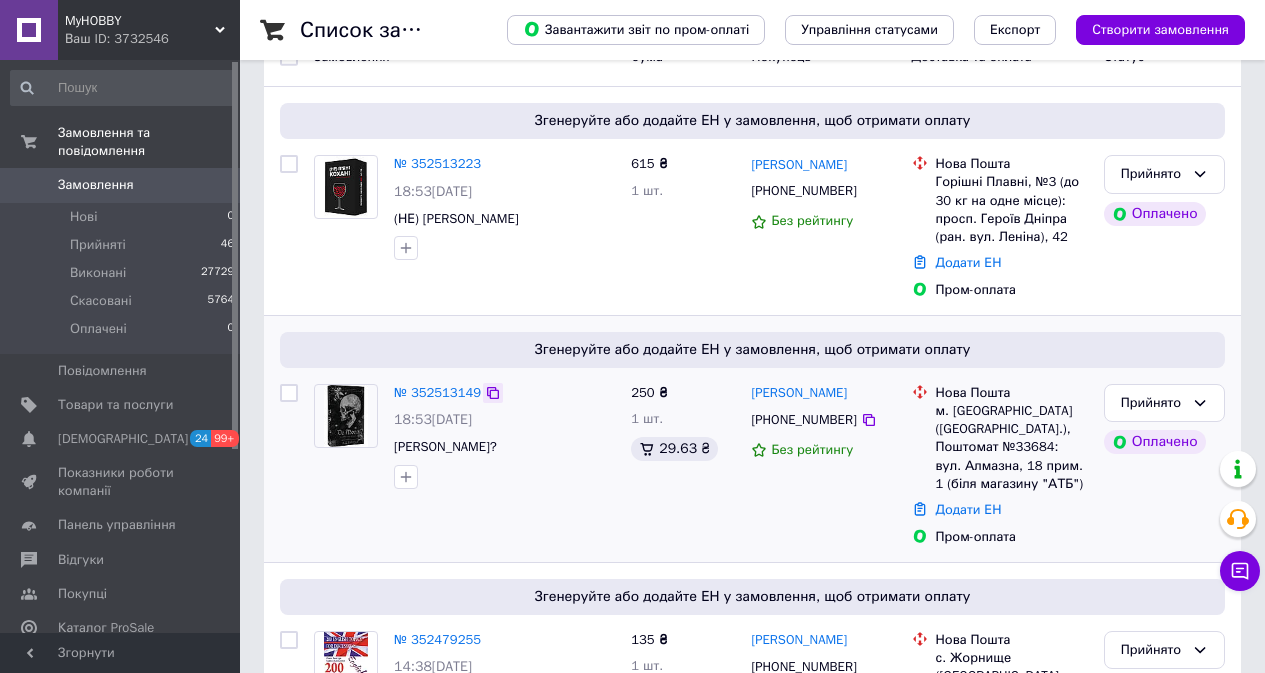 click 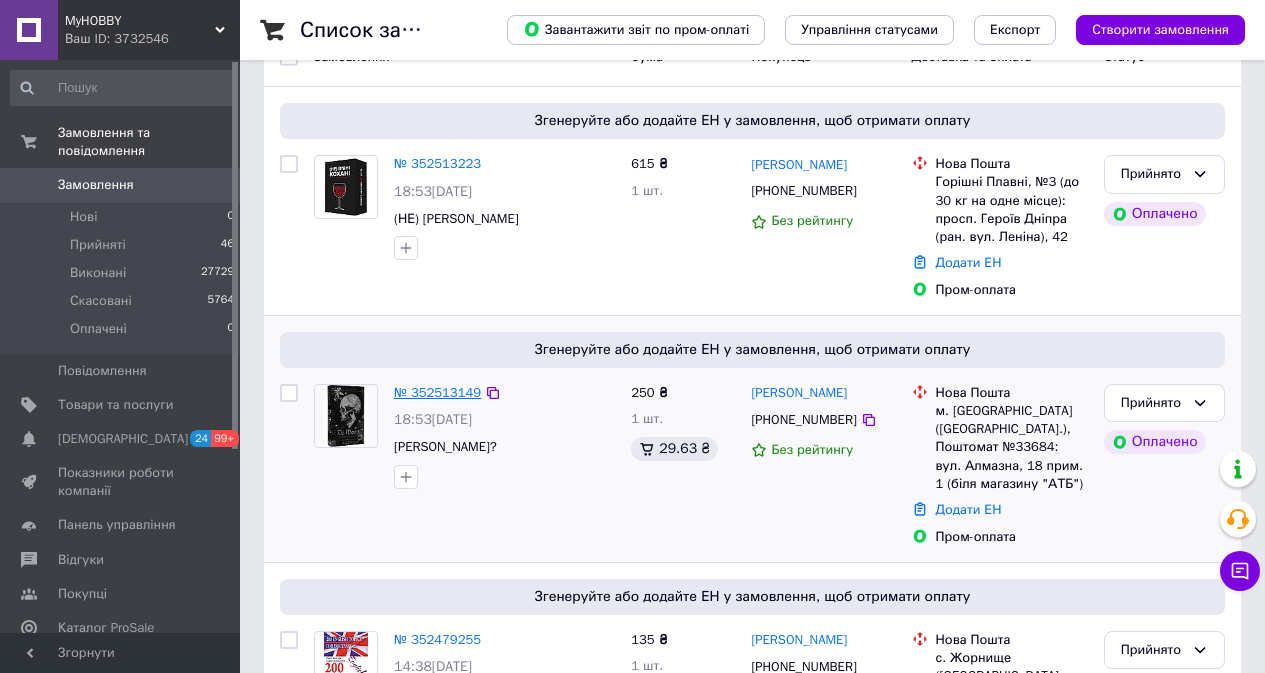 click on "№ 352513149" at bounding box center [437, 392] 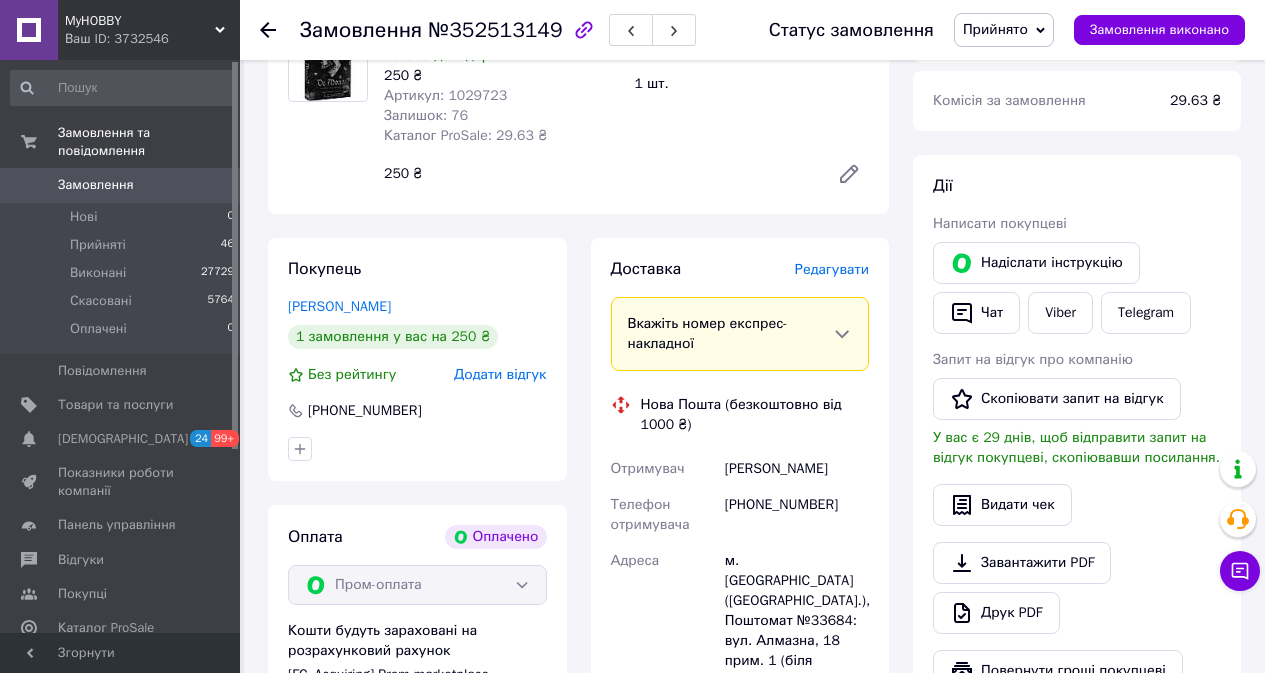 scroll, scrollTop: 200, scrollLeft: 0, axis: vertical 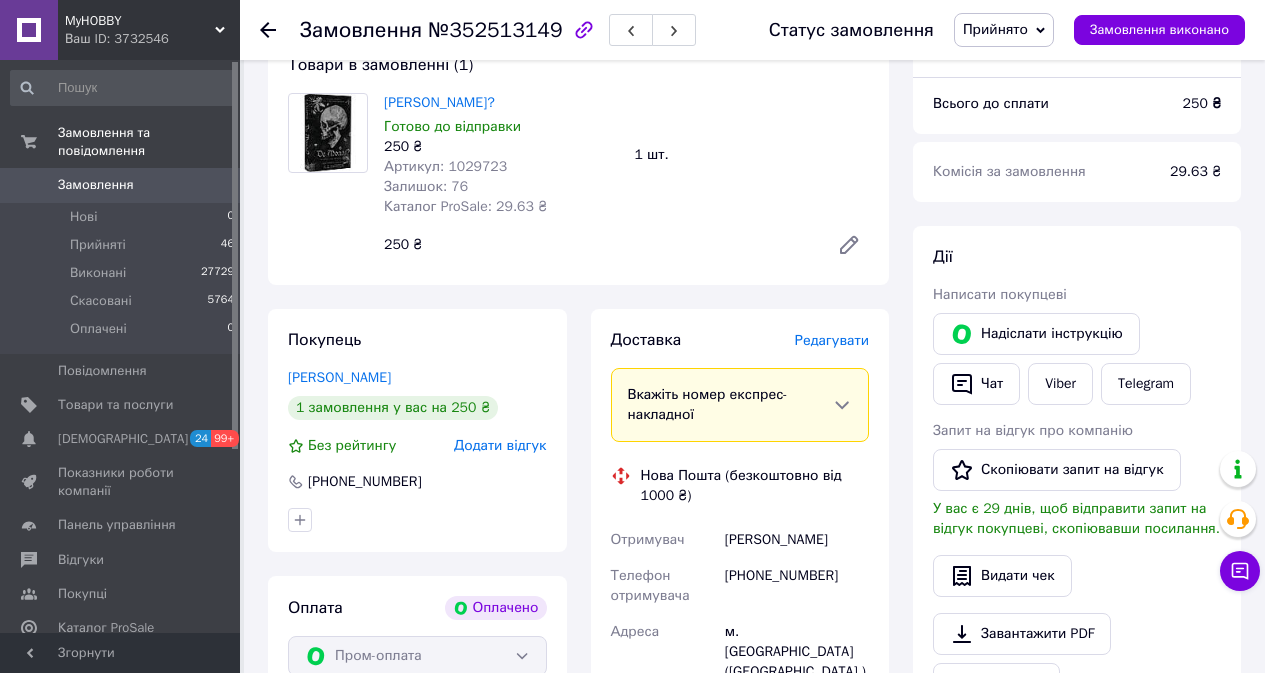 click on "Артикул: 1029723" at bounding box center [445, 166] 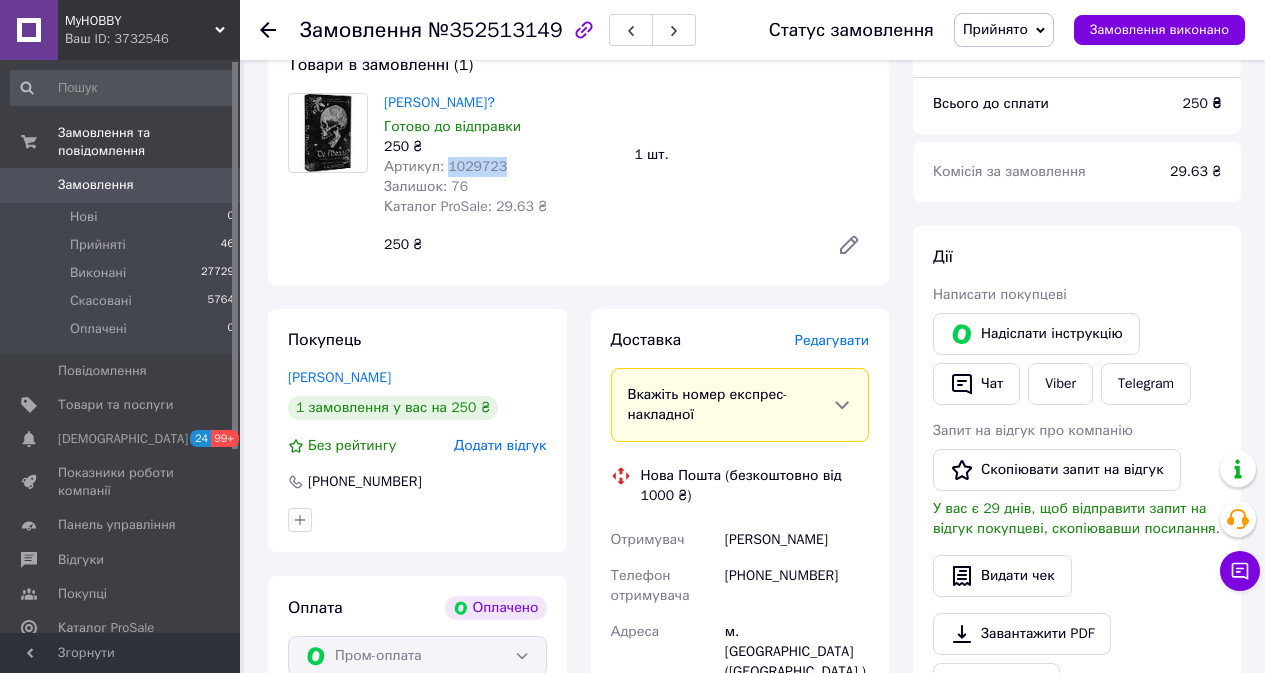 click on "Артикул: 1029723" at bounding box center (445, 166) 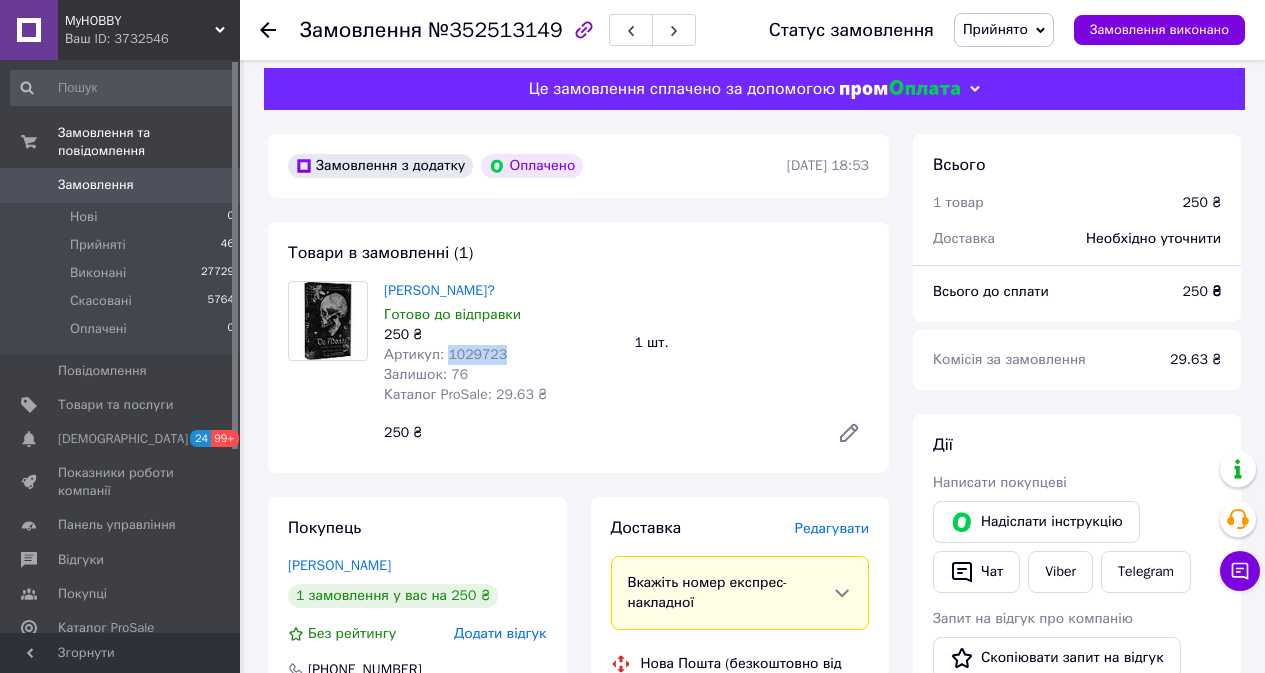 scroll, scrollTop: 0, scrollLeft: 0, axis: both 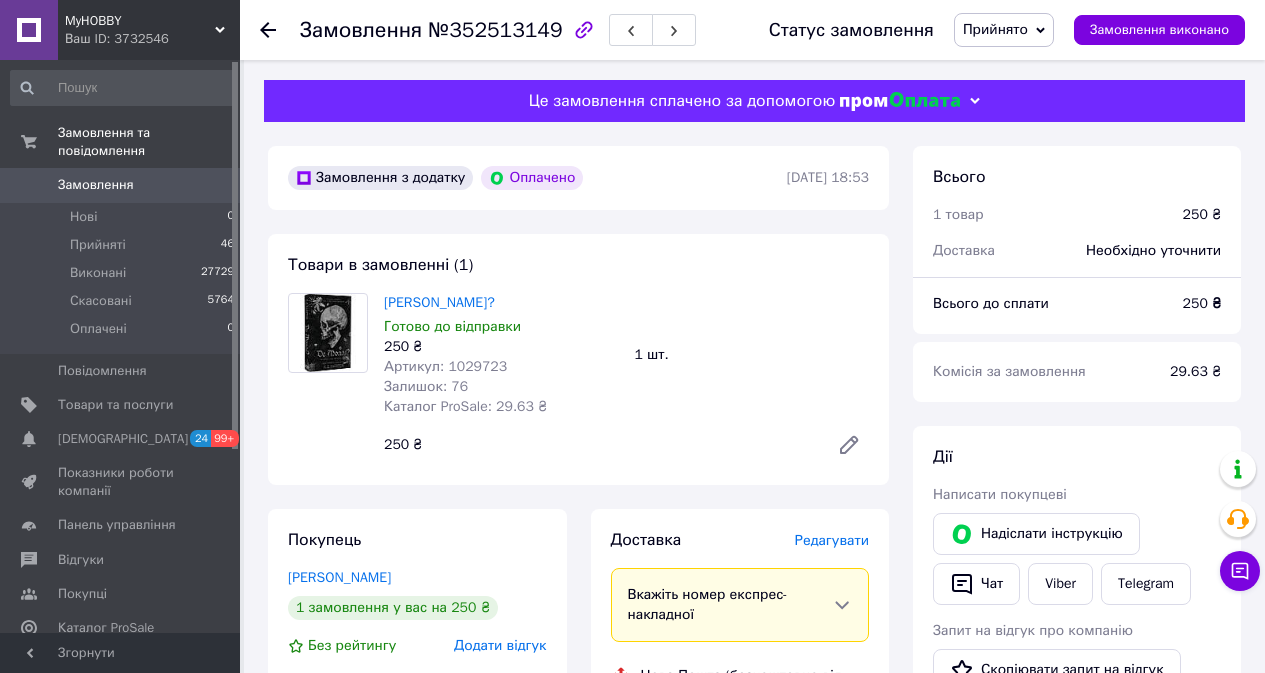 click 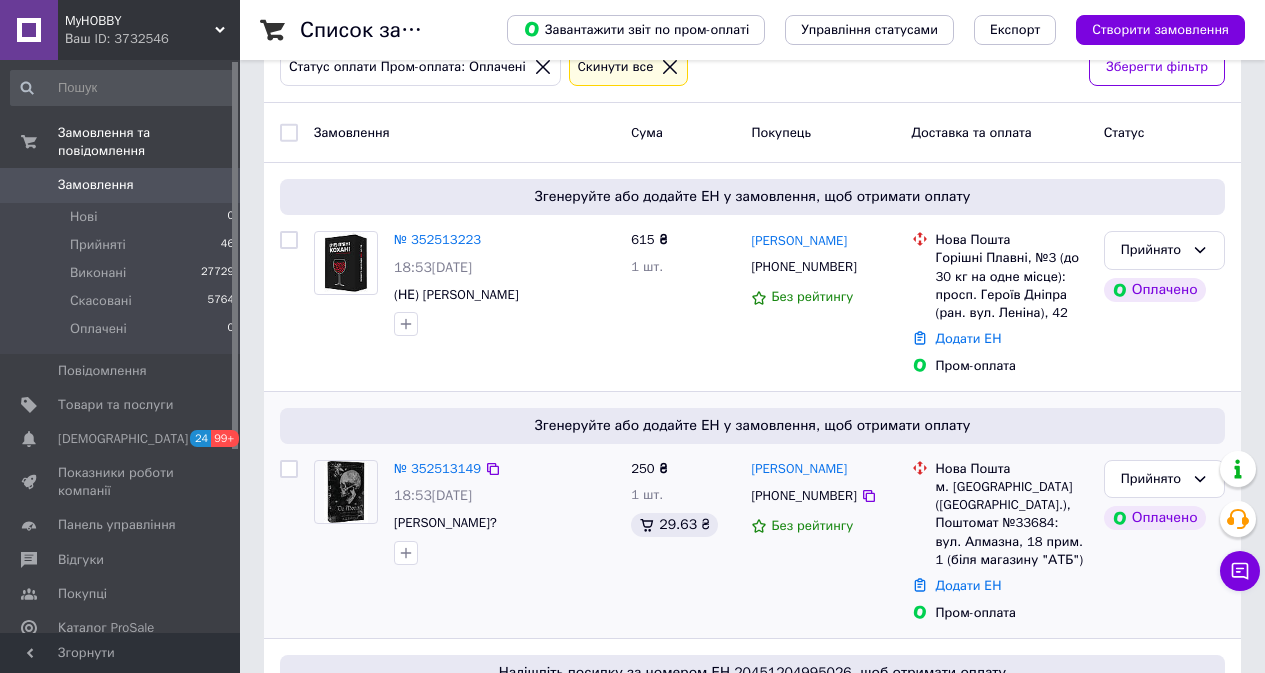 scroll, scrollTop: 100, scrollLeft: 0, axis: vertical 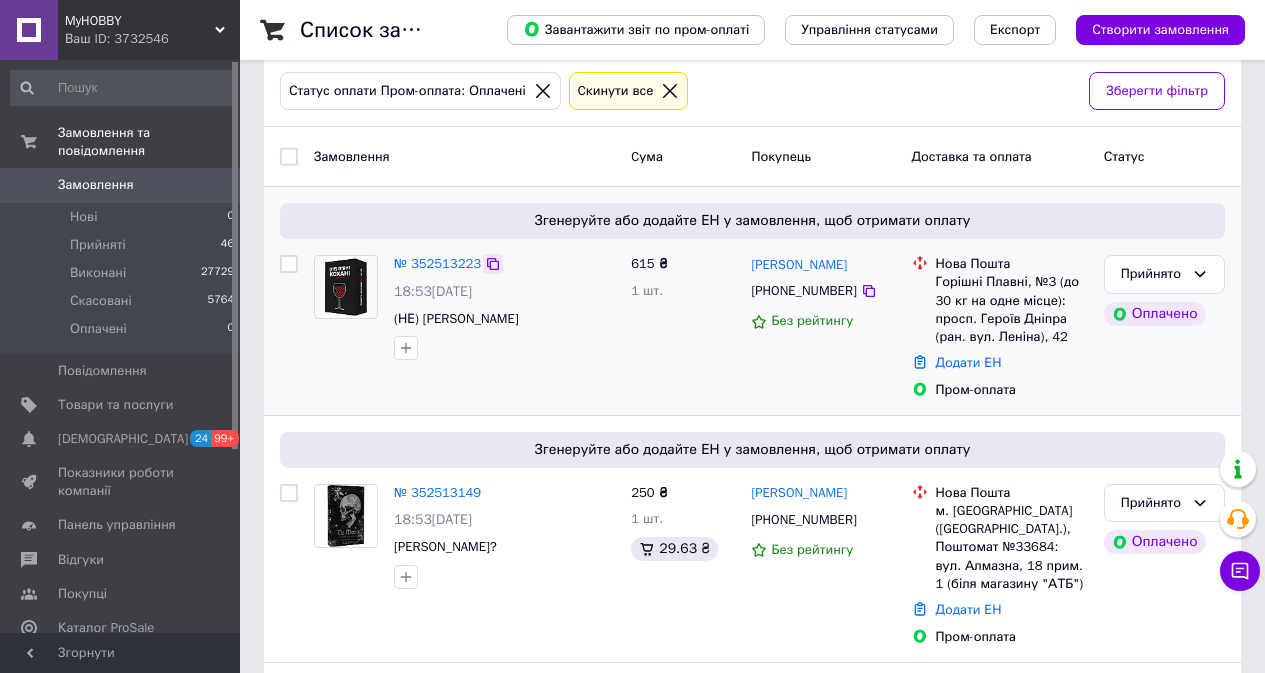 click 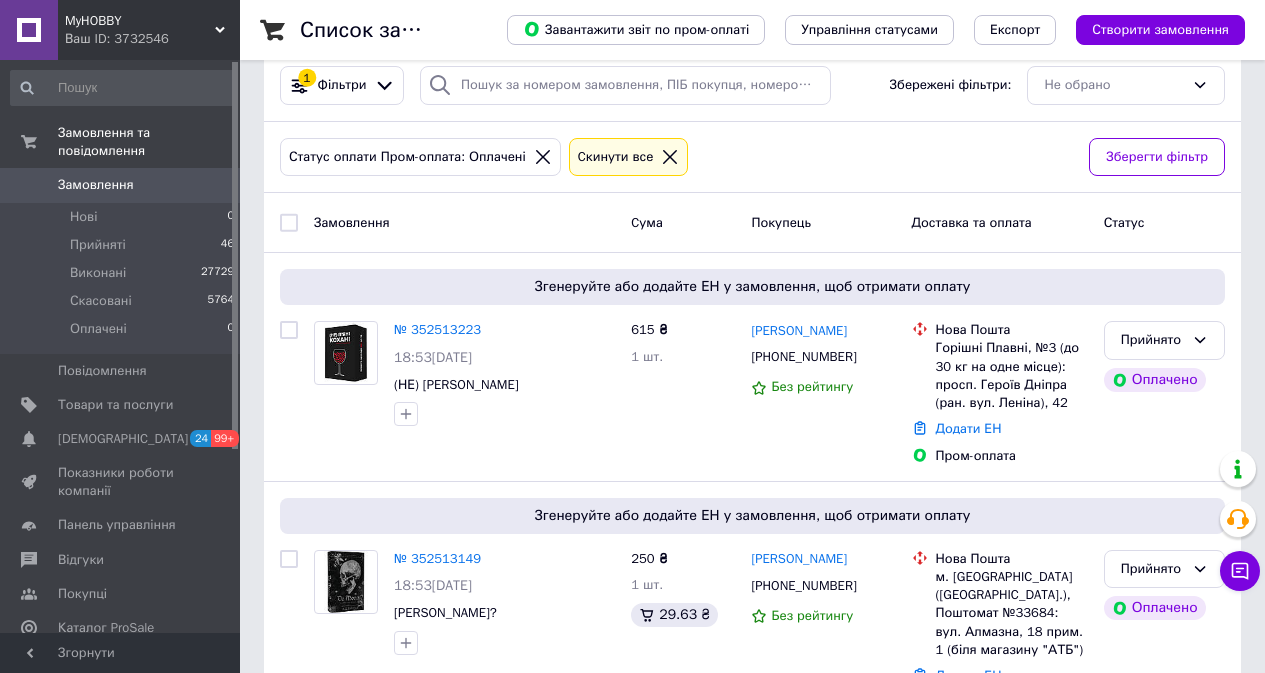 scroll, scrollTop: 0, scrollLeft: 0, axis: both 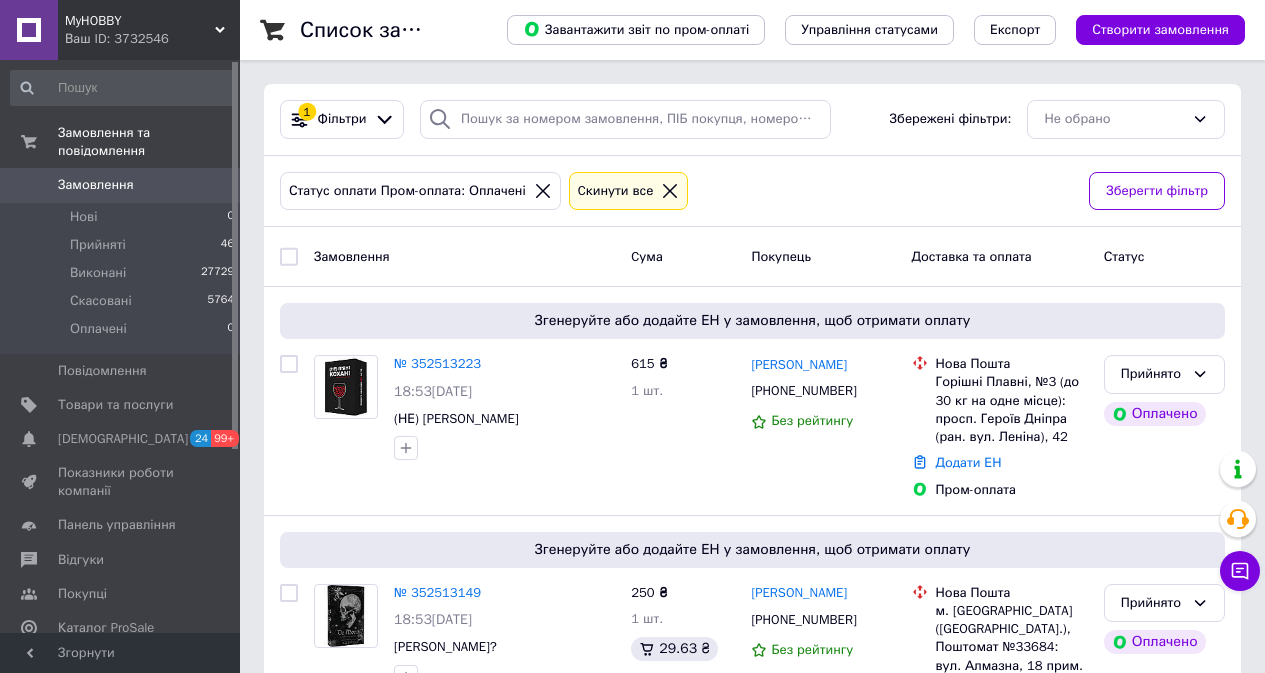 click 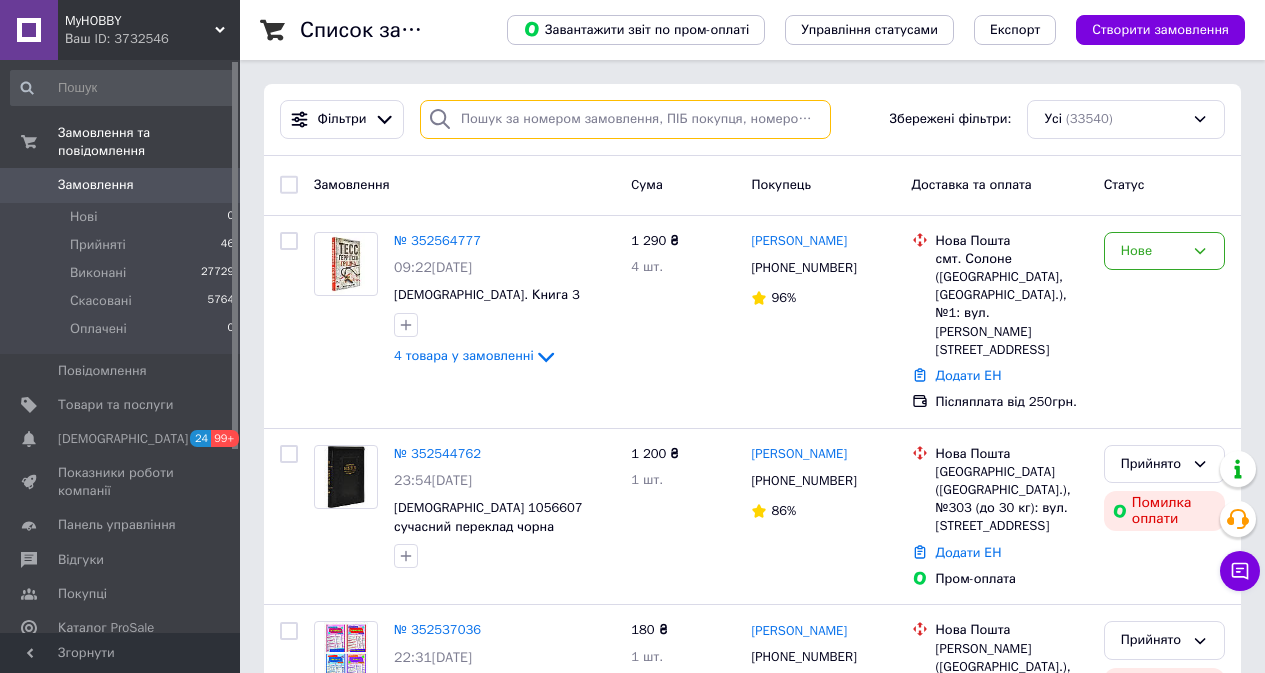 click at bounding box center [625, 119] 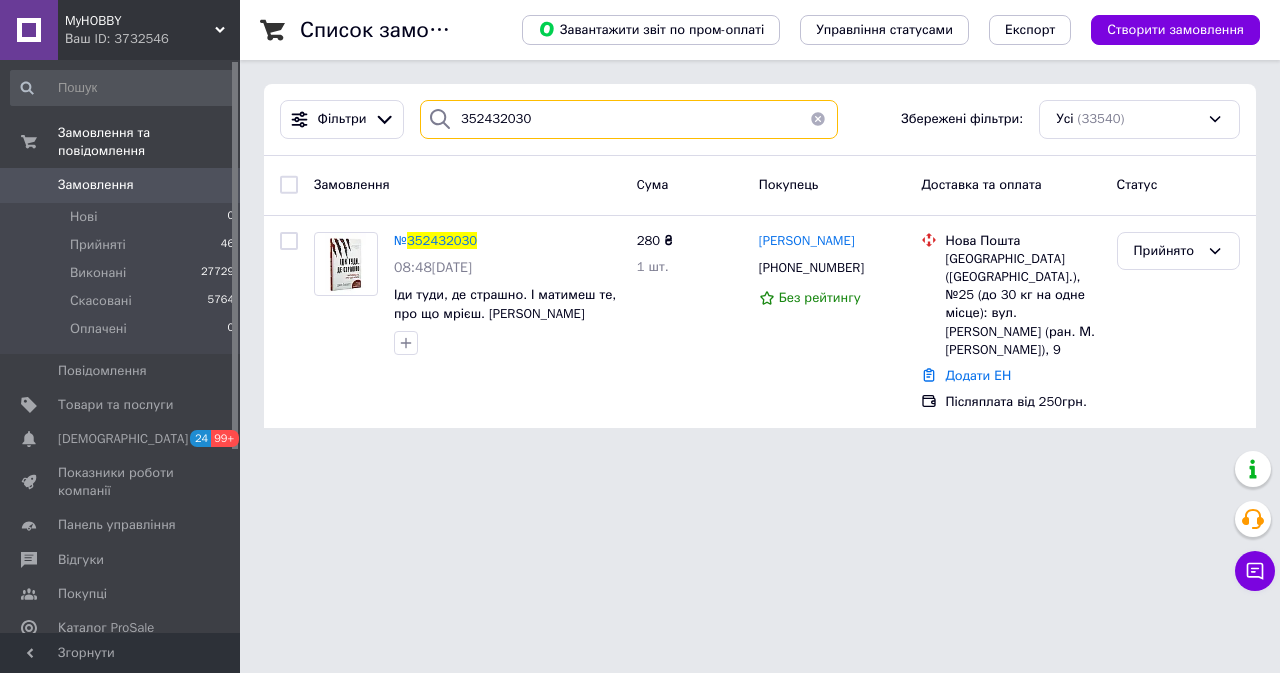 click on "352432030" at bounding box center [629, 119] 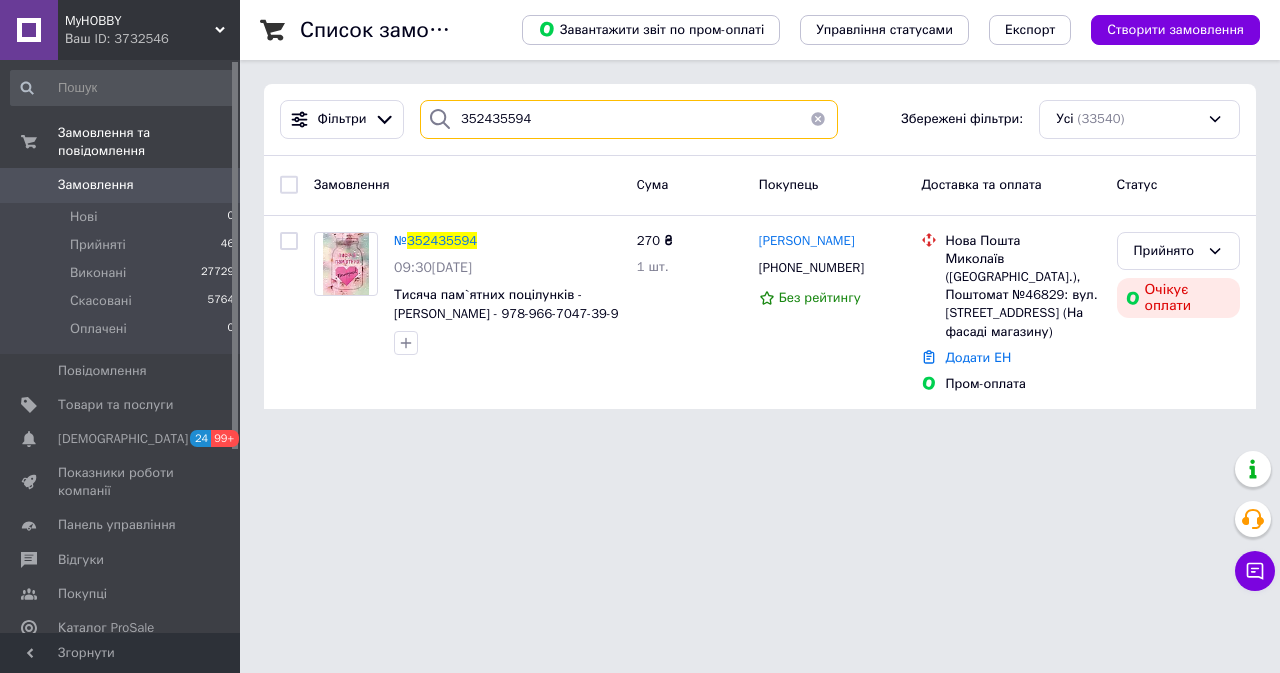 type on "352435594" 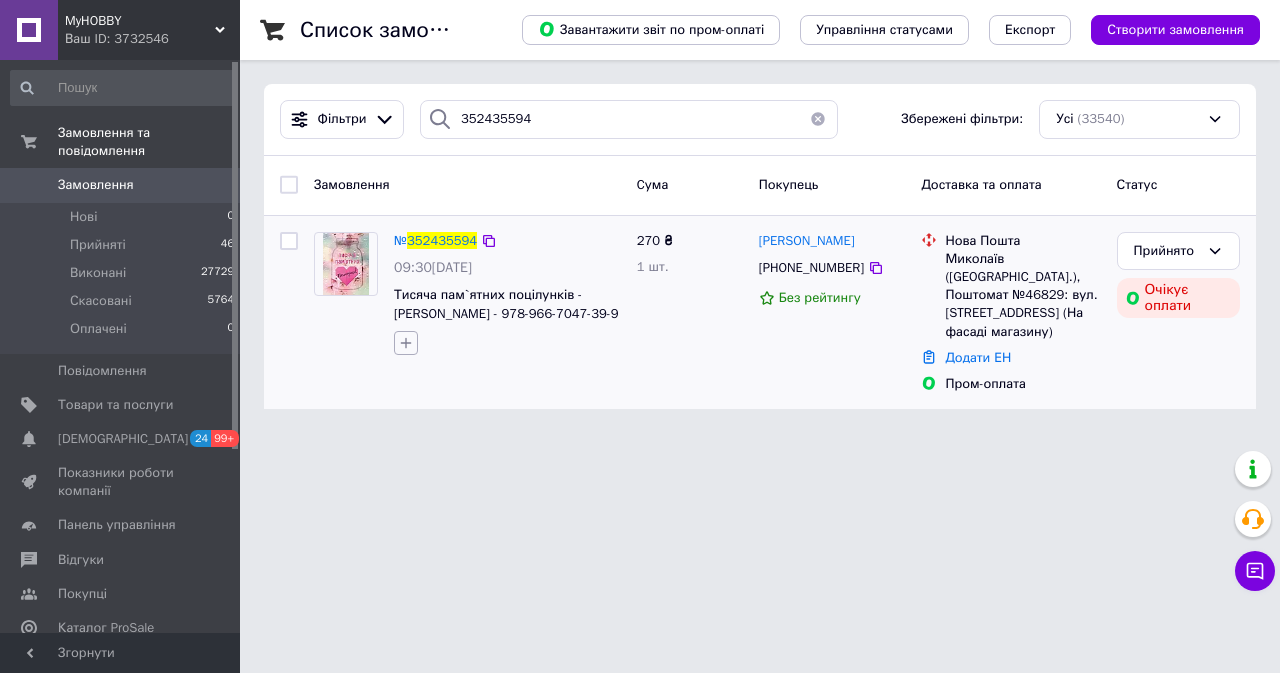 click 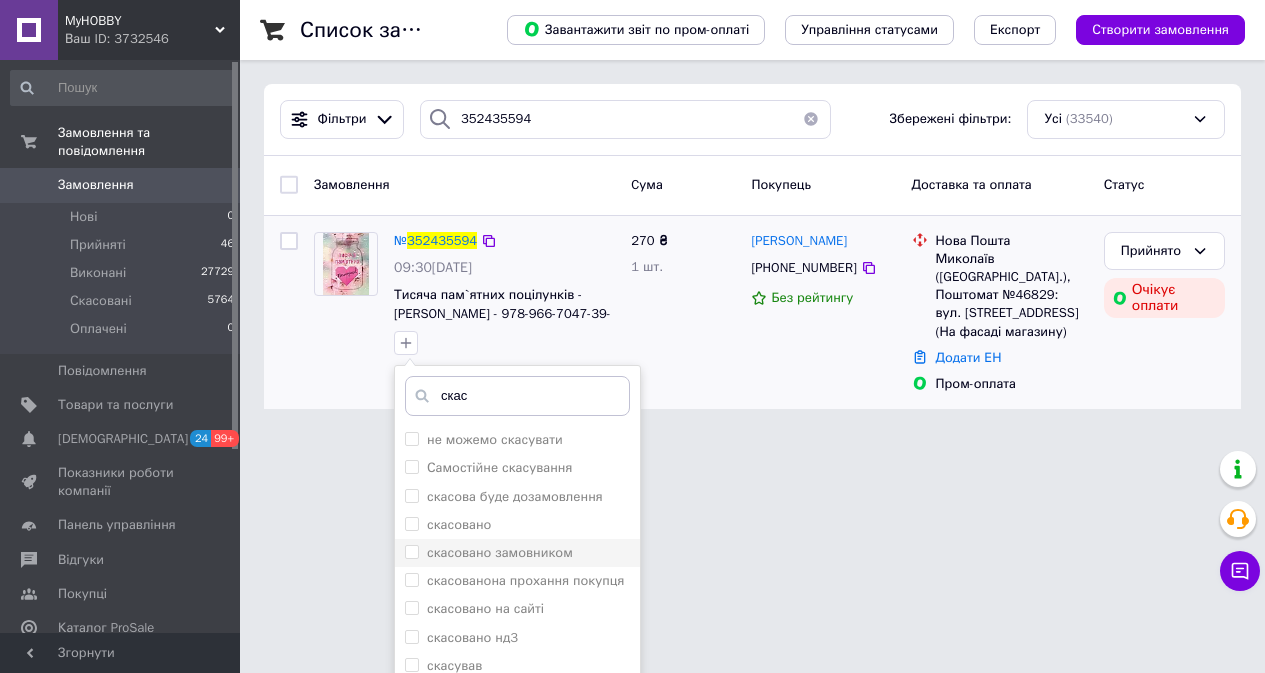 type on "скас" 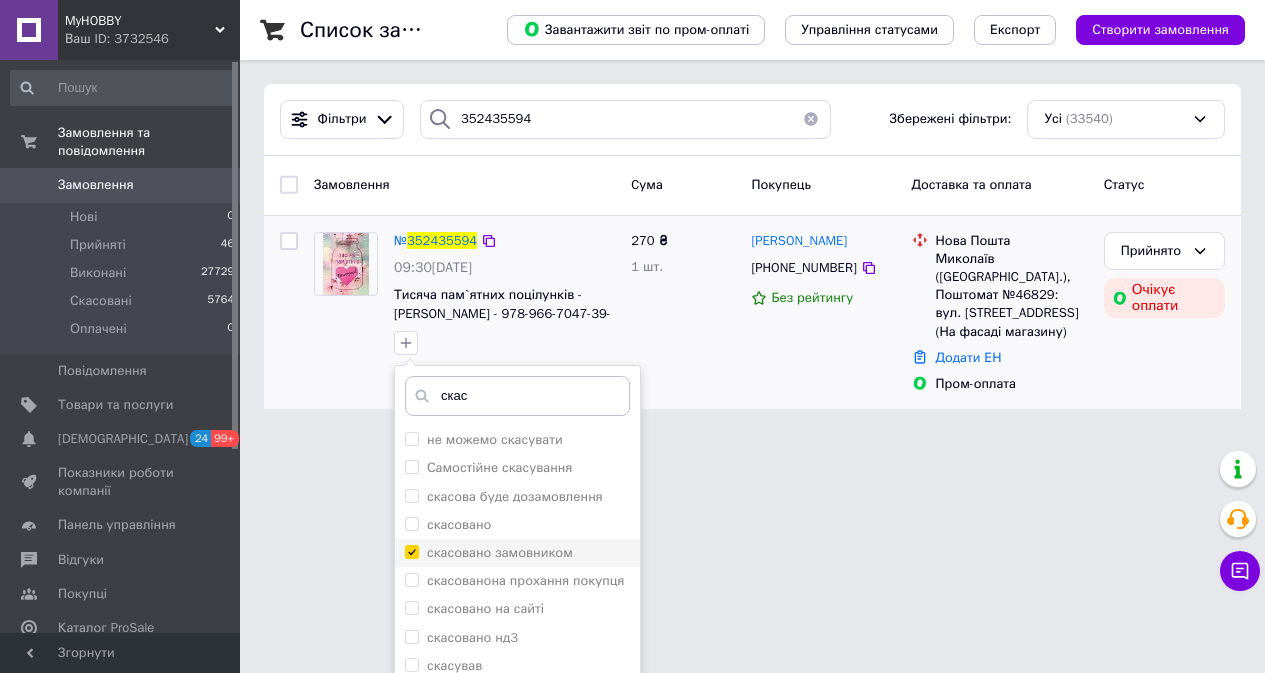checkbox on "true" 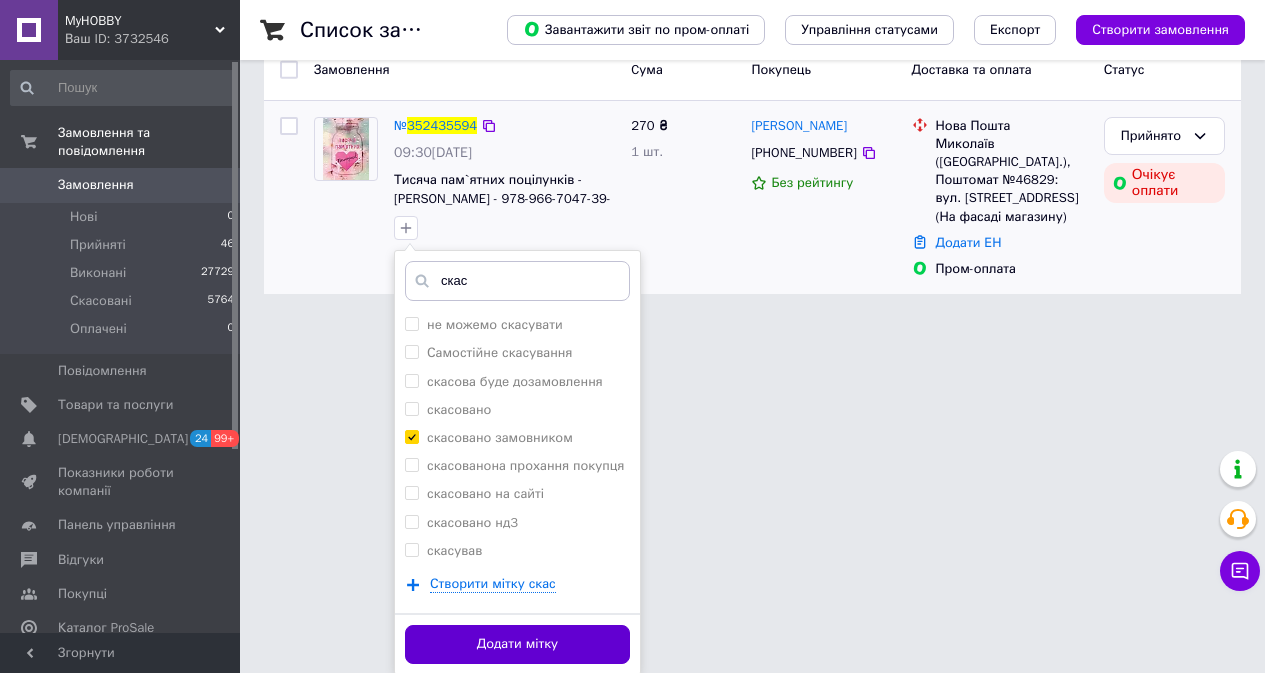 scroll, scrollTop: 117, scrollLeft: 0, axis: vertical 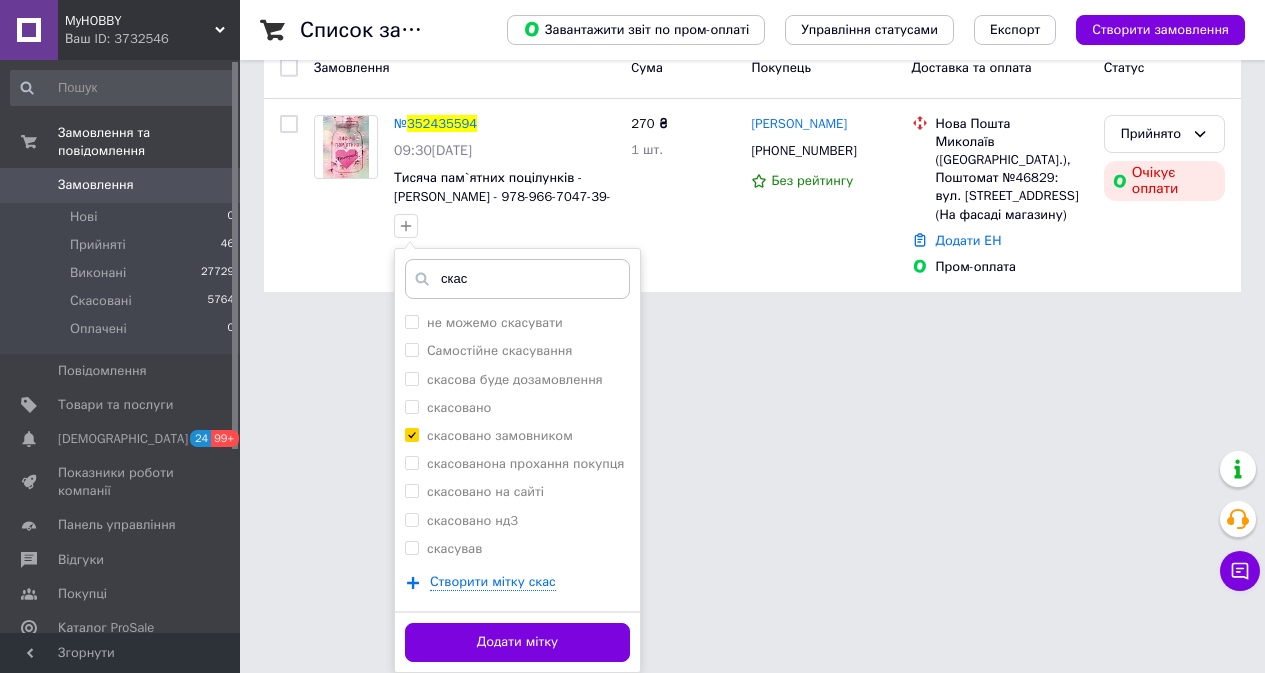 click on "Додати мітку" at bounding box center (517, 642) 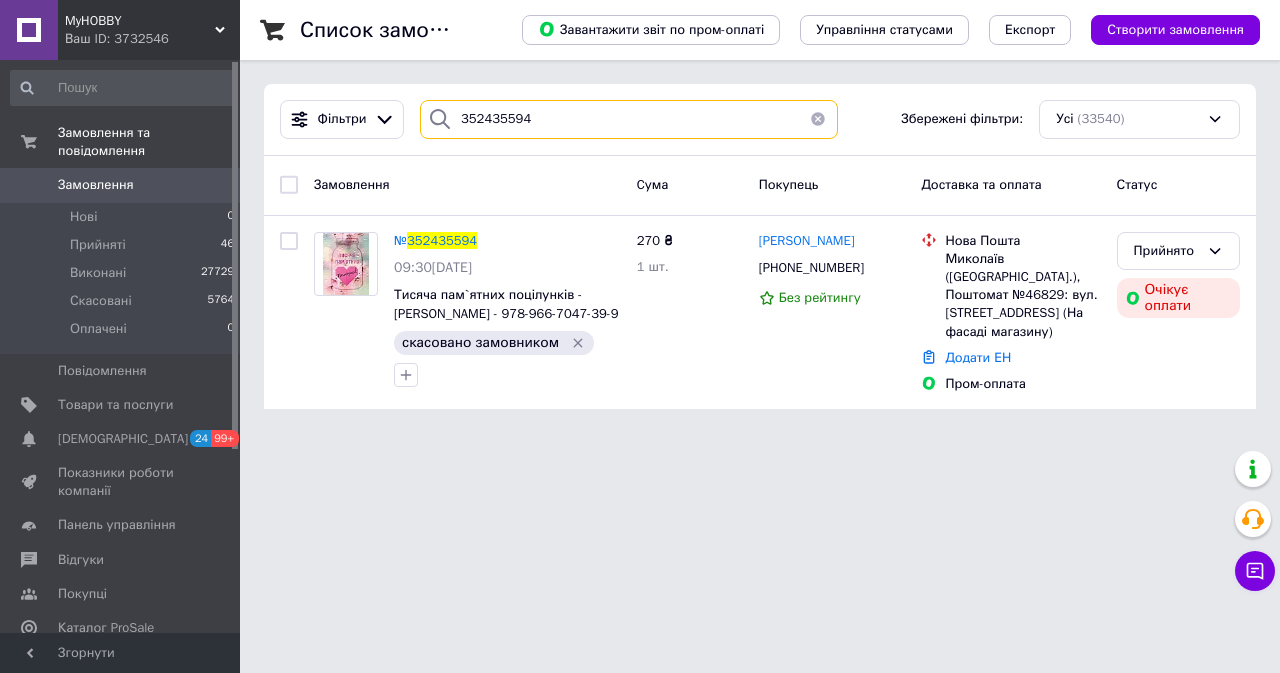 click on "352435594" at bounding box center (629, 119) 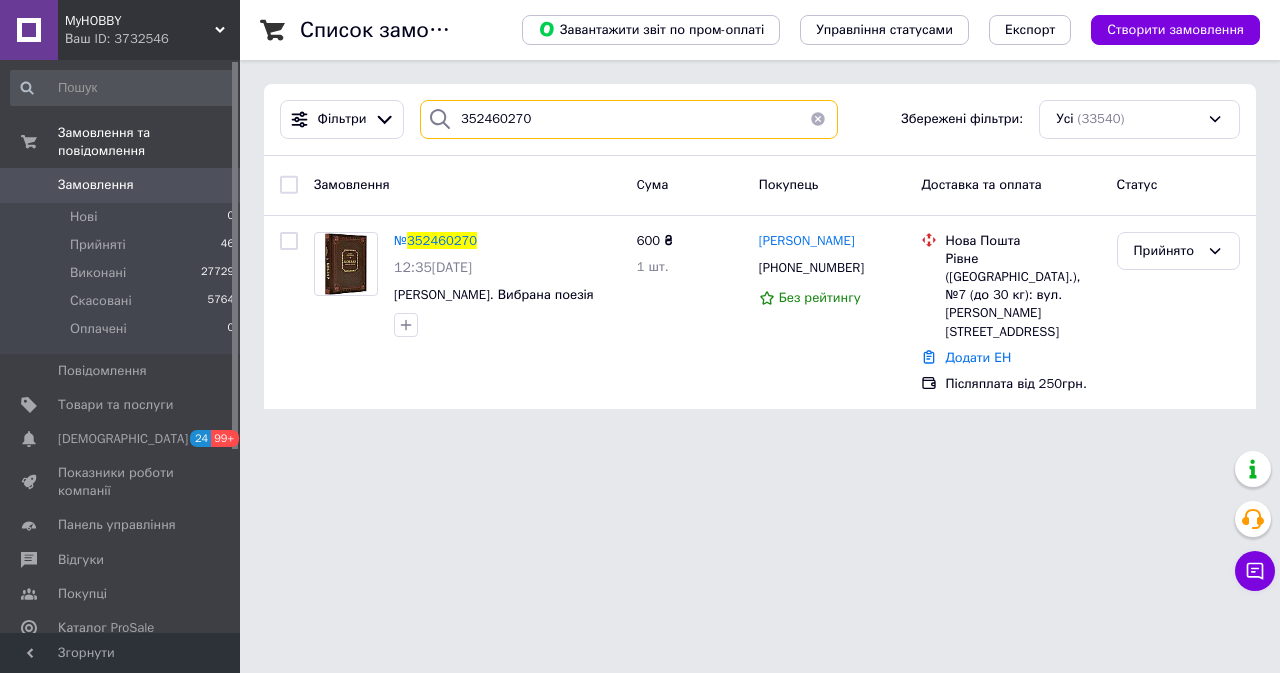 click on "352460270" at bounding box center (629, 119) 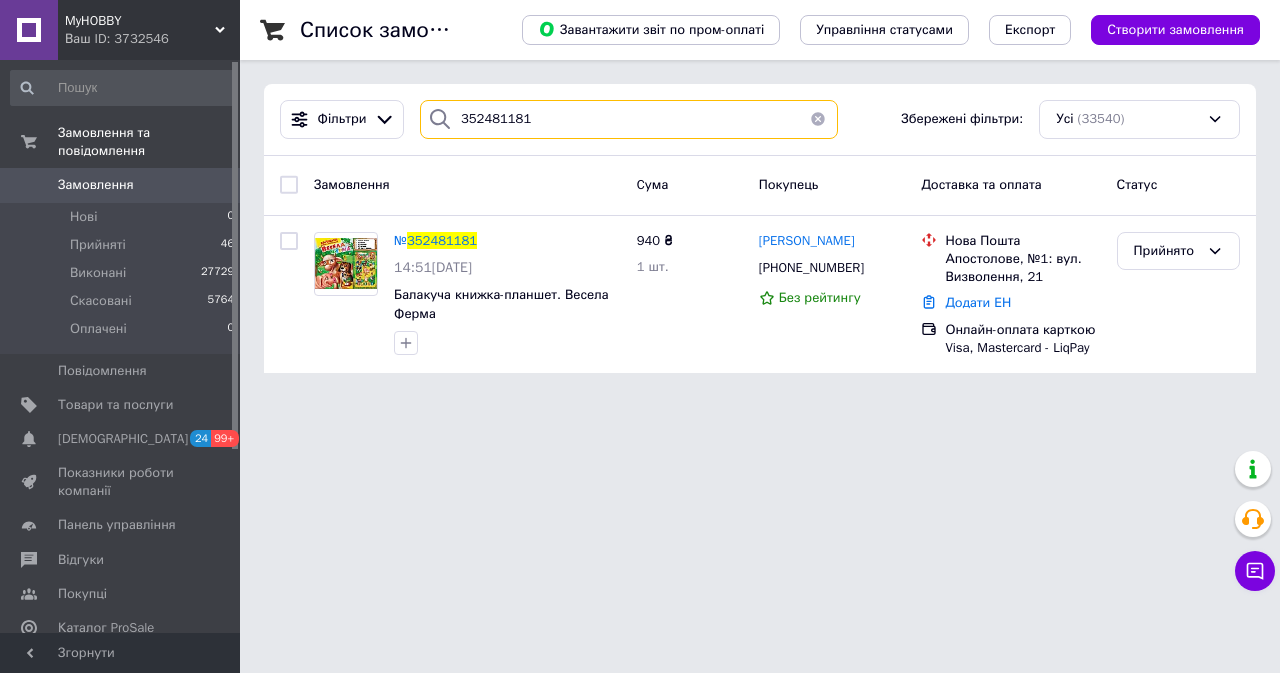 type on "352481181" 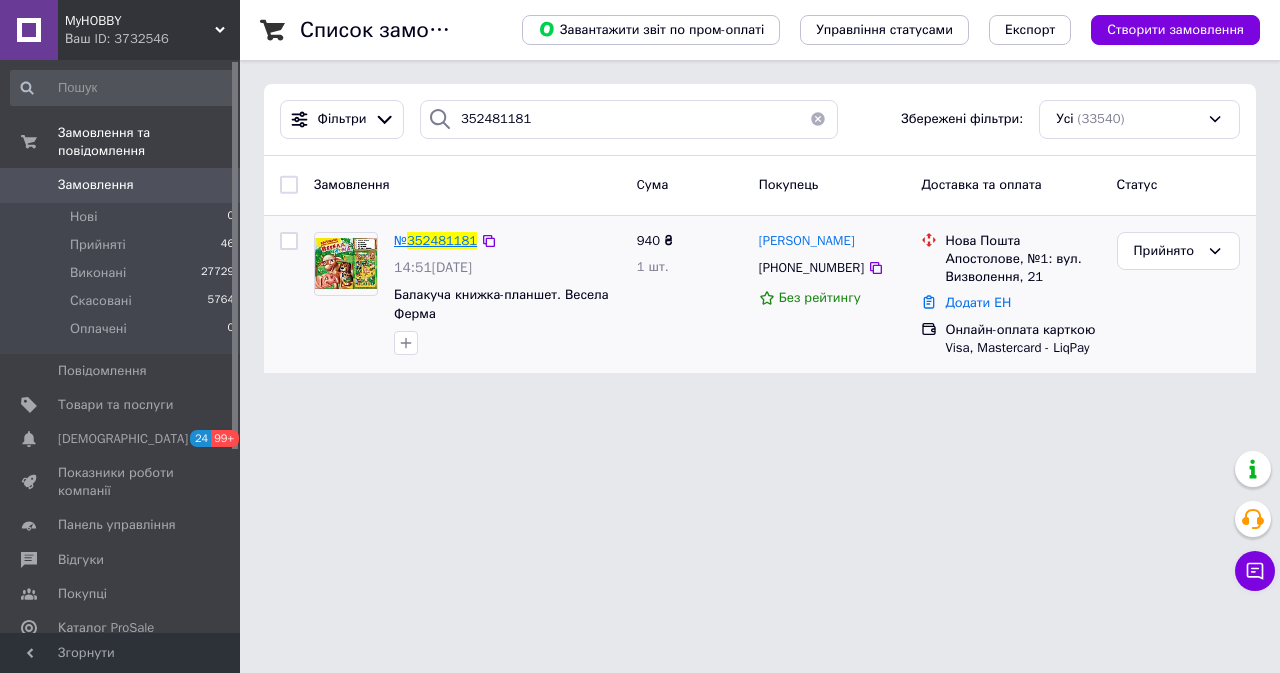 click on "352481181" at bounding box center (442, 240) 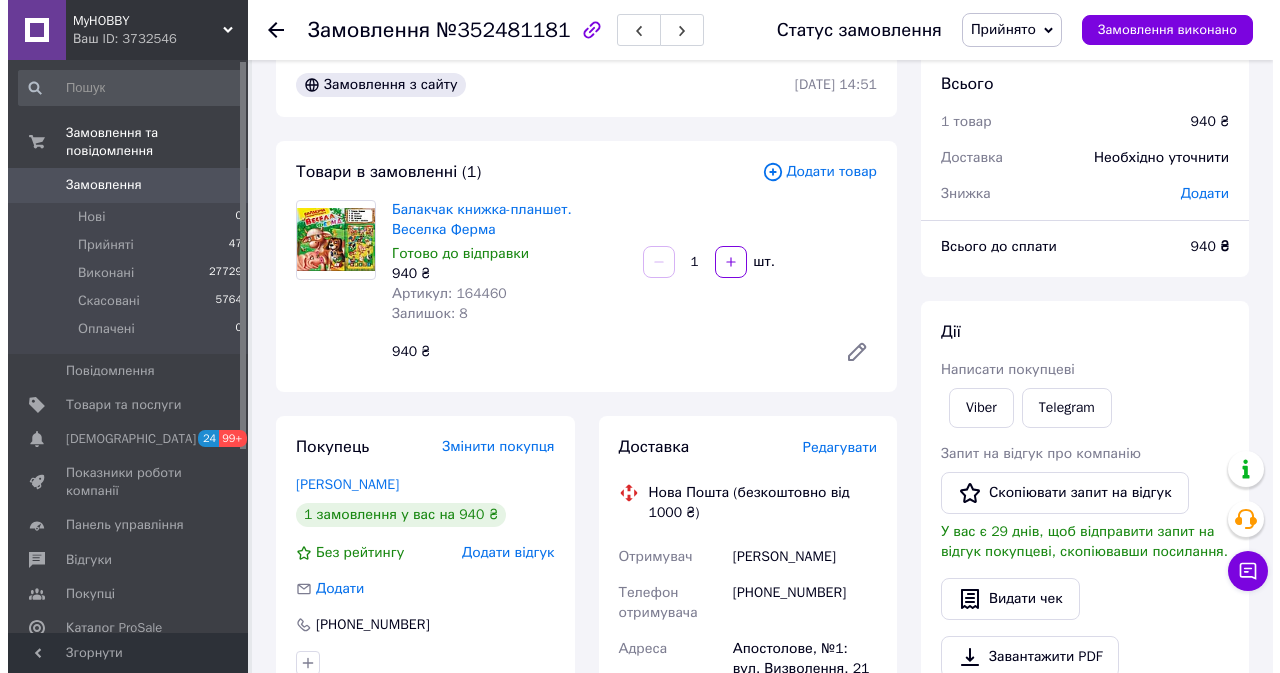 scroll, scrollTop: 0, scrollLeft: 0, axis: both 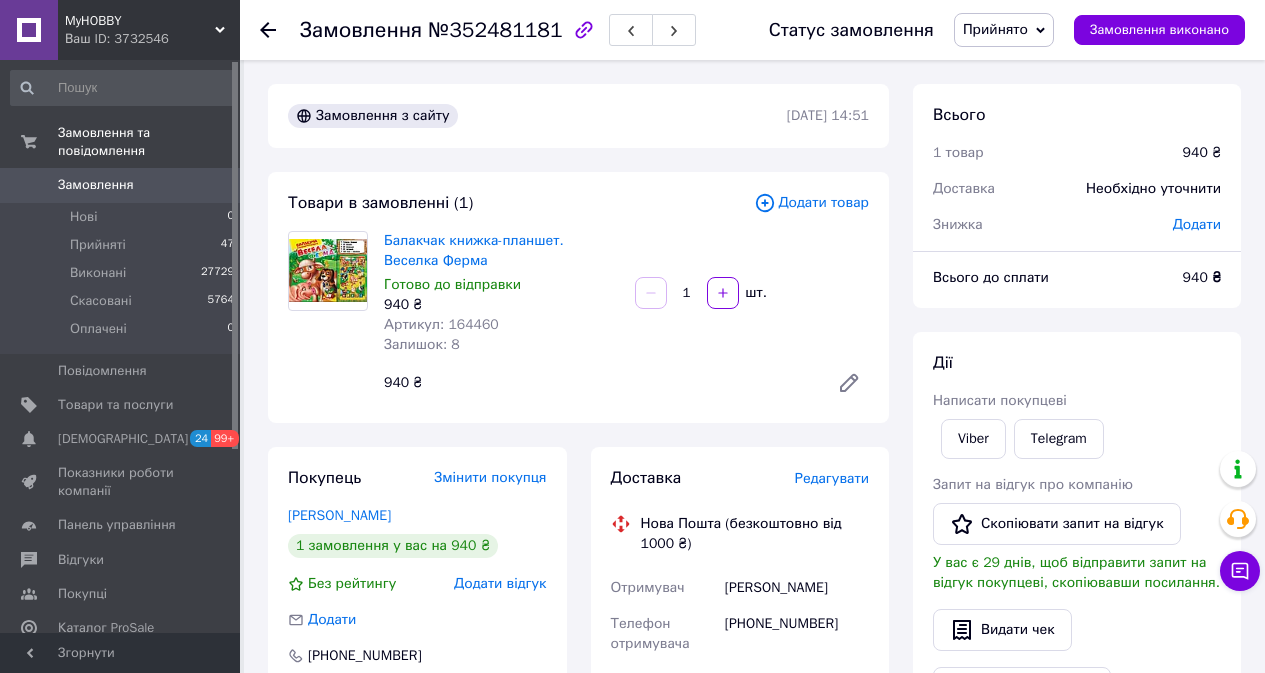 click 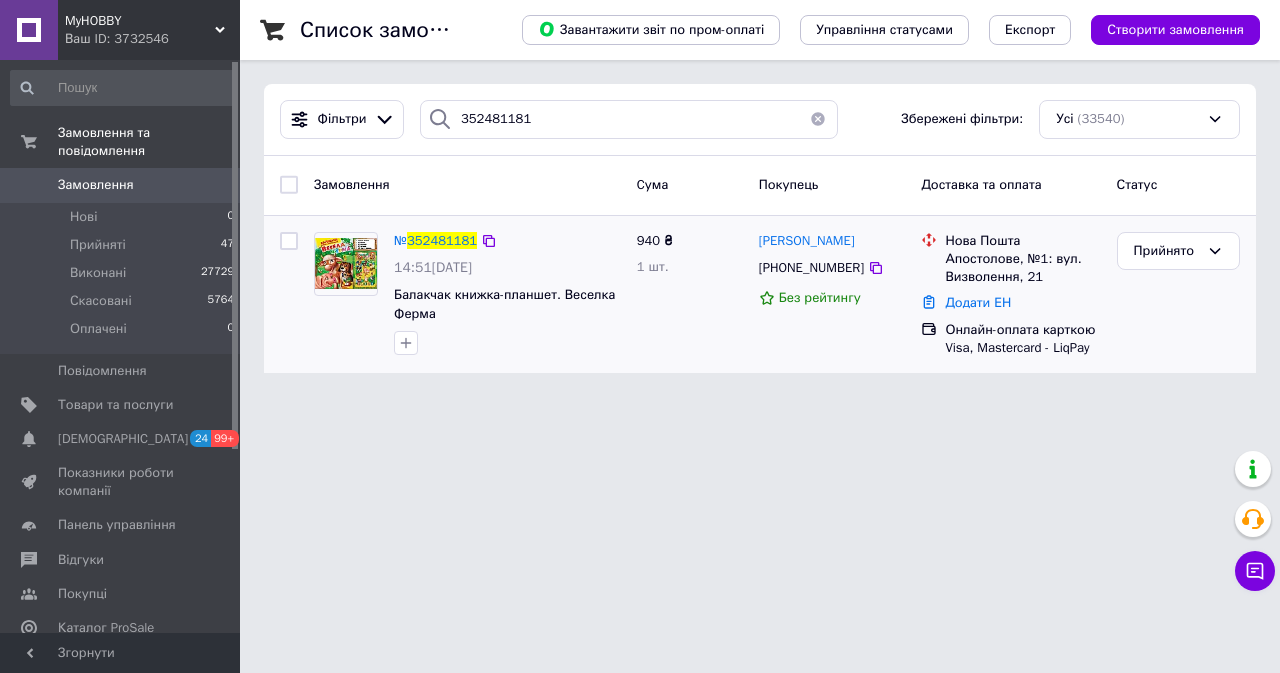 click at bounding box center (346, 263) 